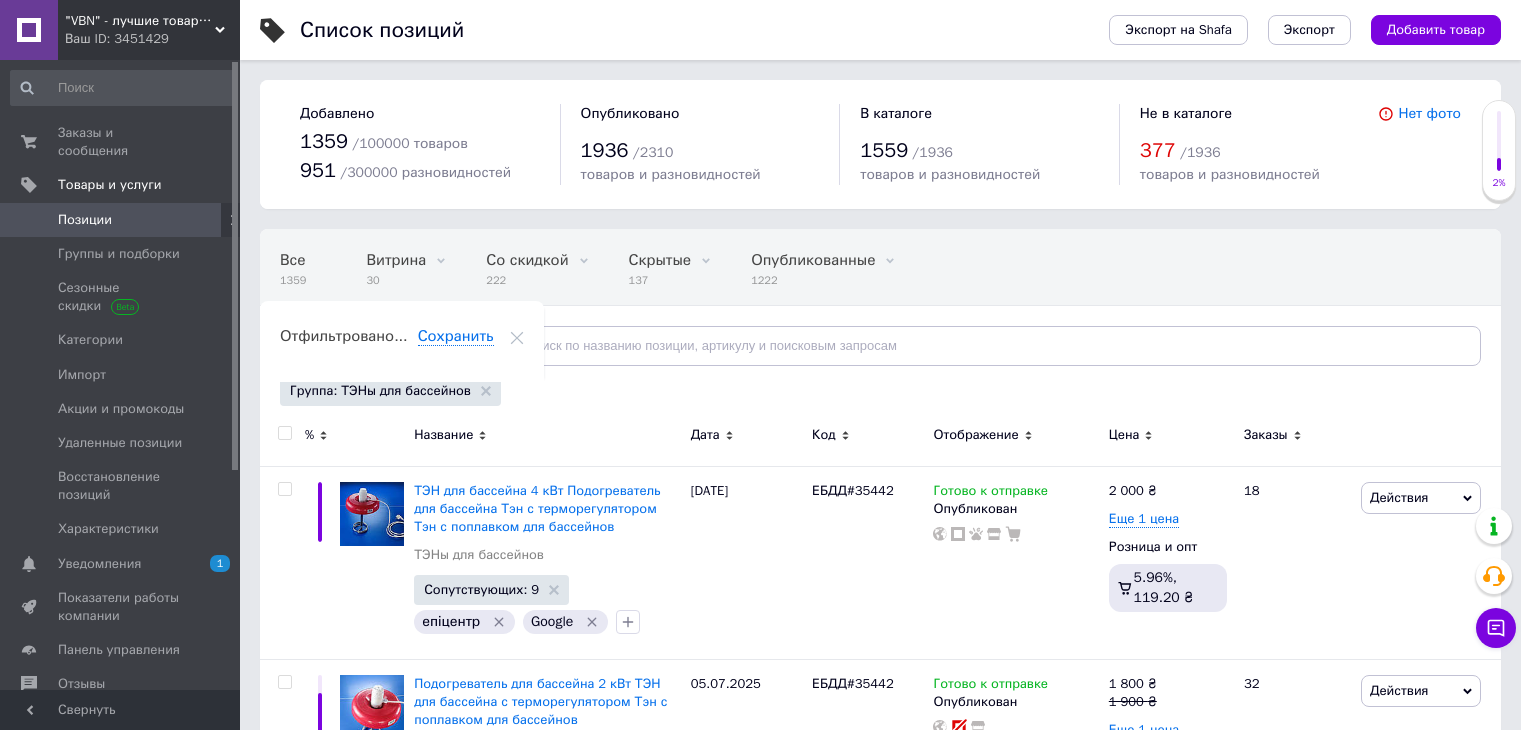 scroll, scrollTop: 0, scrollLeft: 0, axis: both 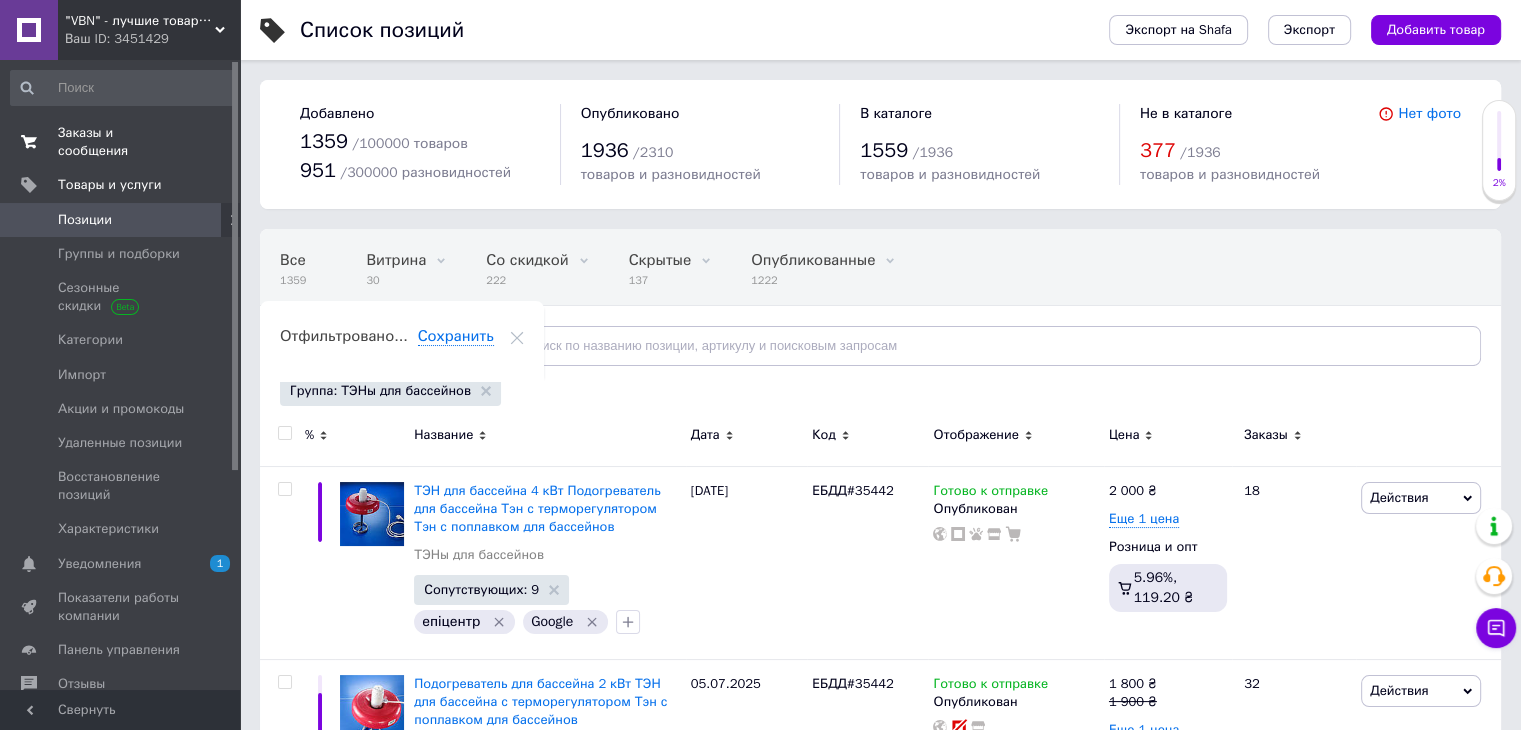 click on "Заказы и сообщения" at bounding box center [121, 142] 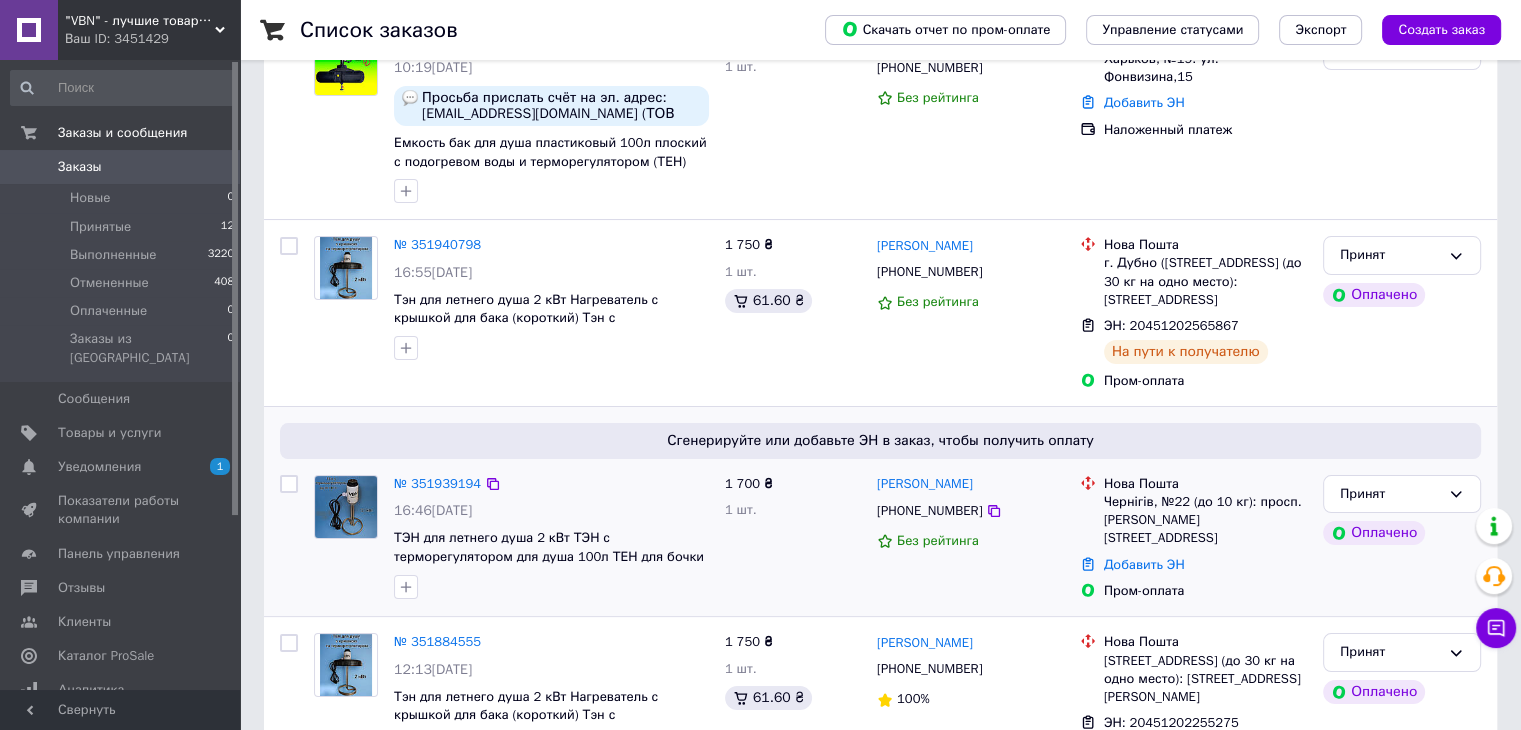 scroll, scrollTop: 300, scrollLeft: 0, axis: vertical 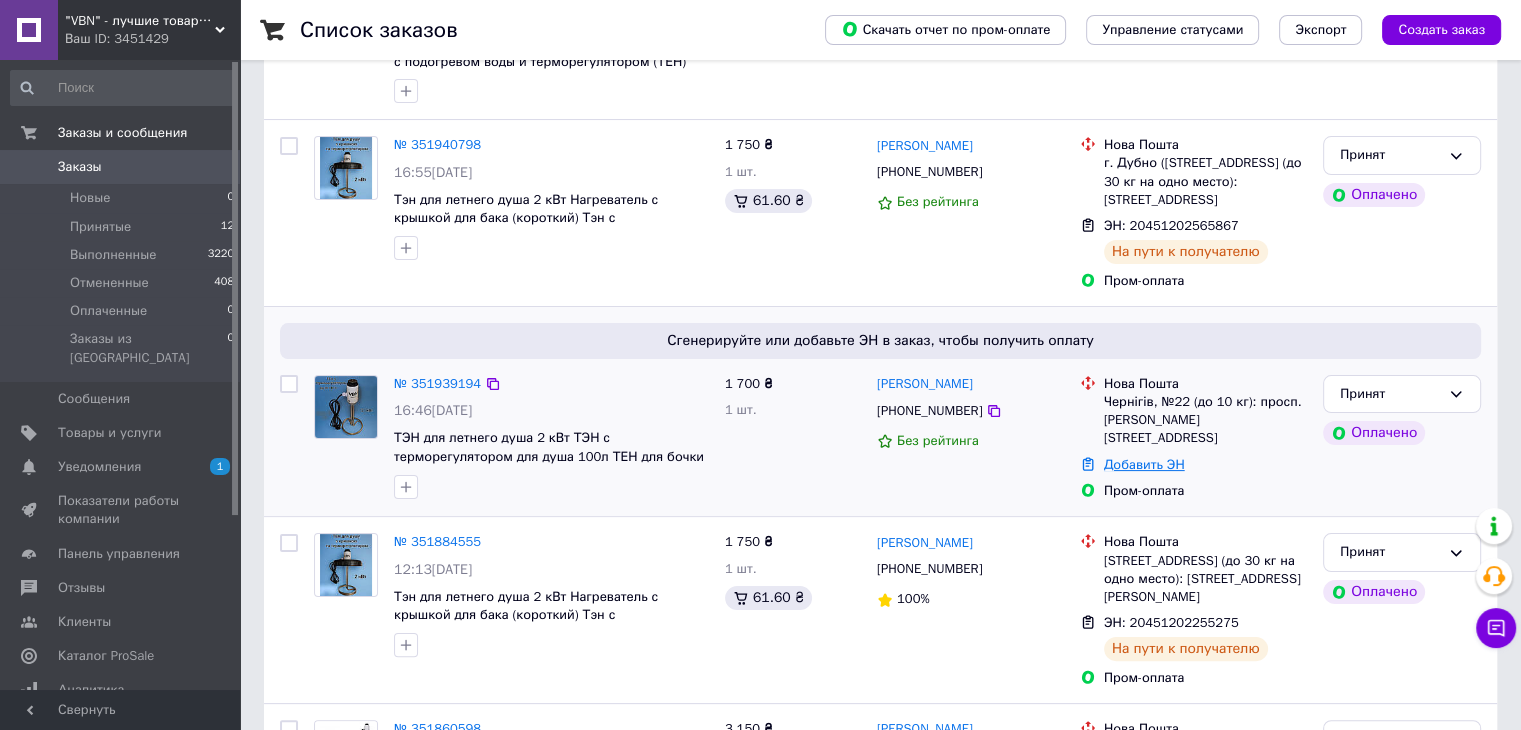 click on "Добавить ЭН" at bounding box center [1144, 464] 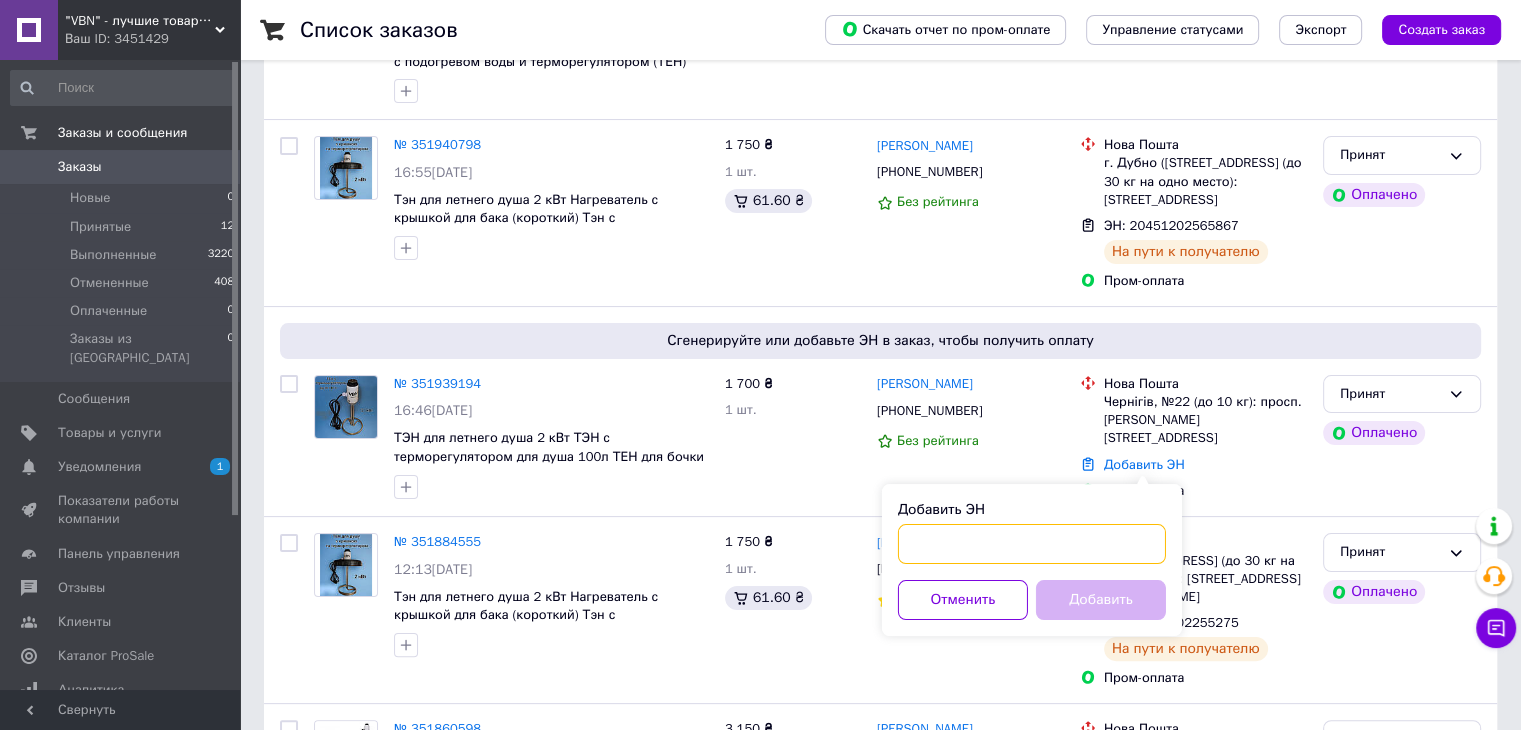 click on "Добавить ЭН" at bounding box center (1032, 544) 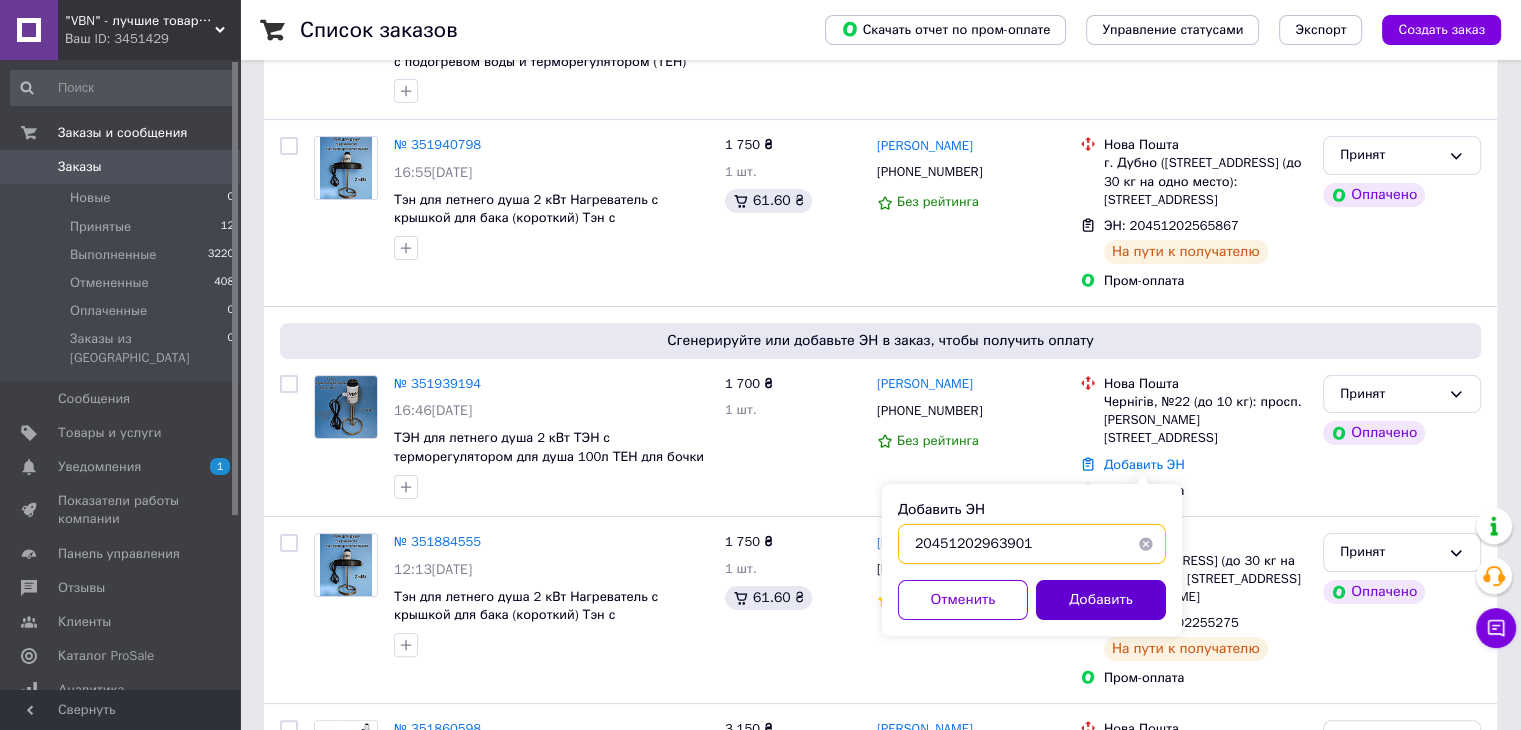 type on "20451202963901" 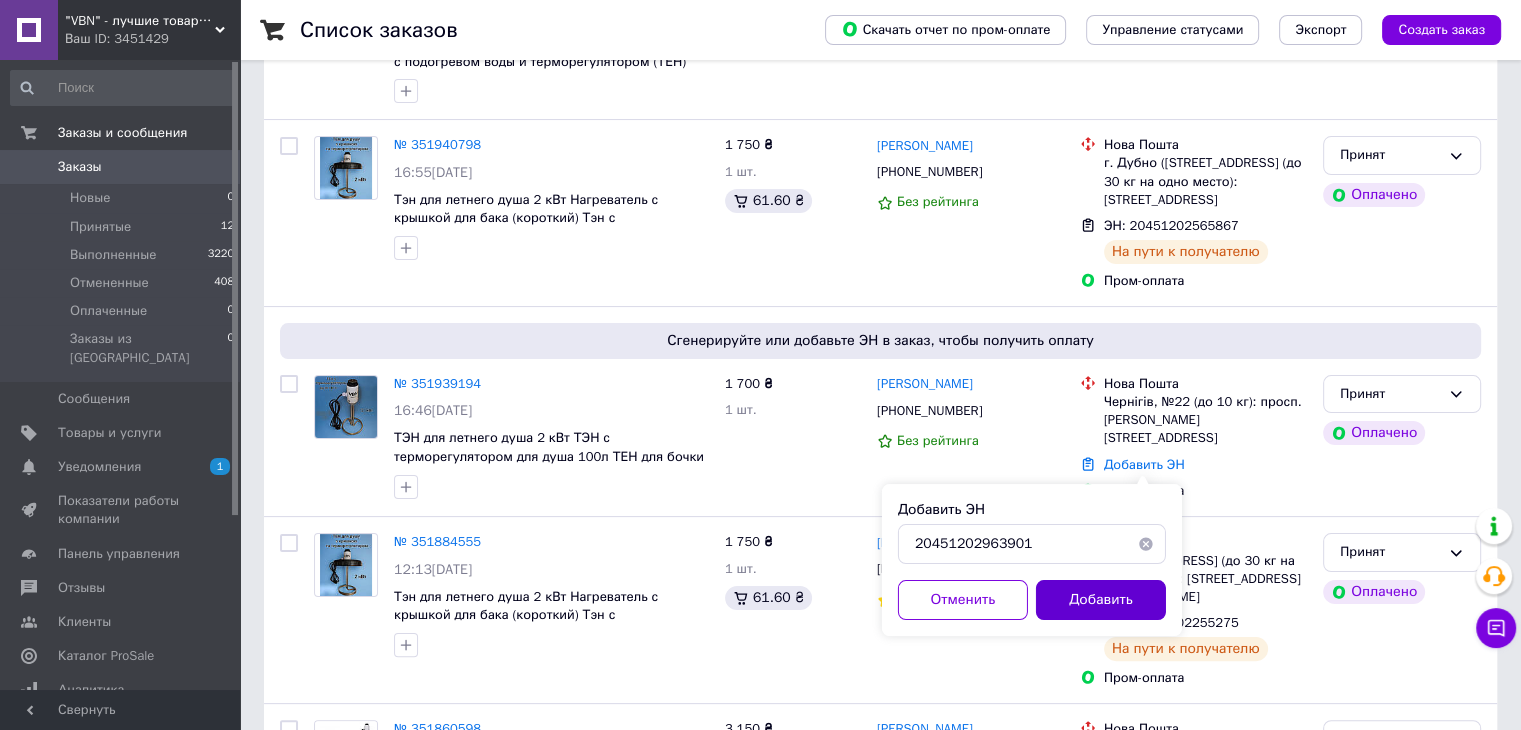 click on "Добавить" at bounding box center (1101, 600) 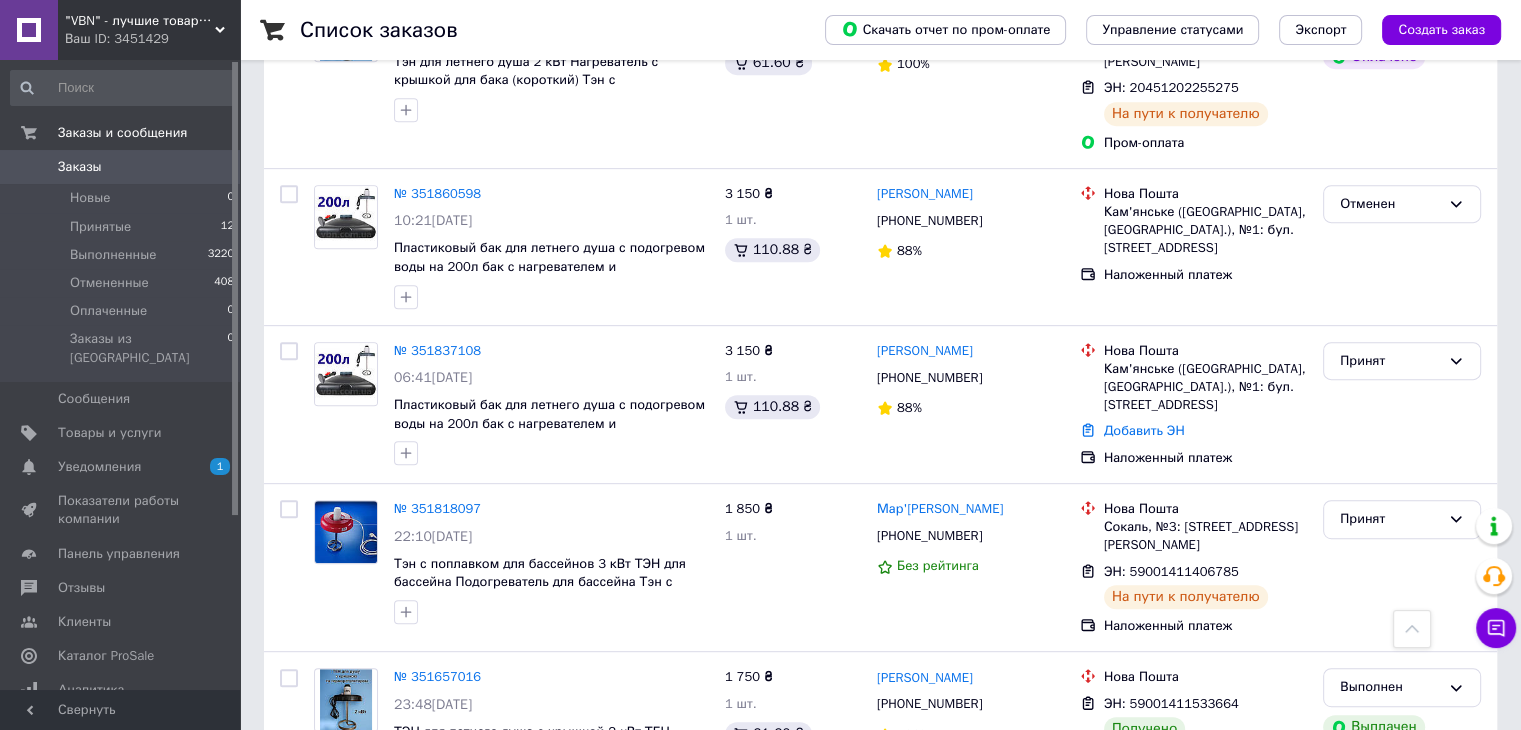 scroll, scrollTop: 900, scrollLeft: 0, axis: vertical 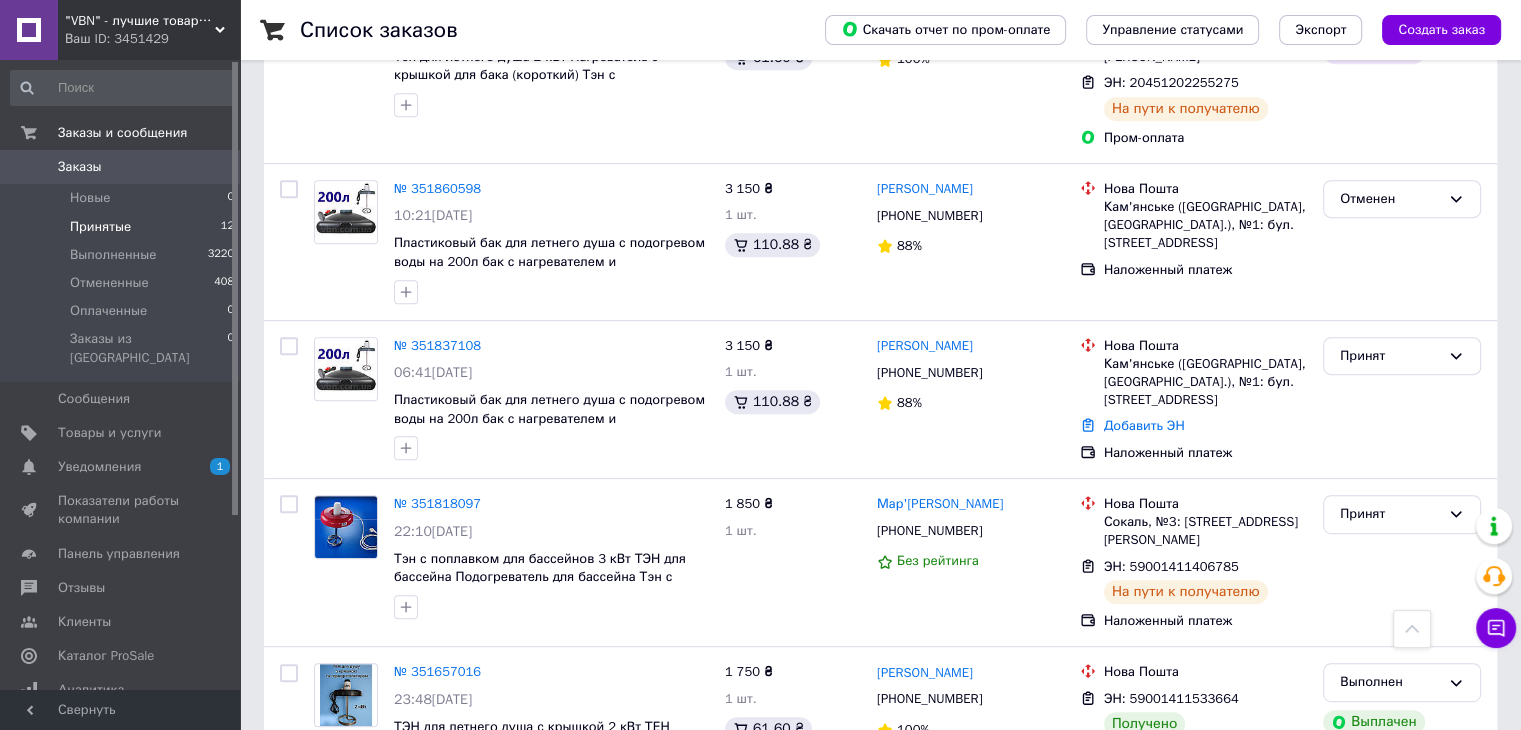 click on "Принятые 12" at bounding box center (123, 227) 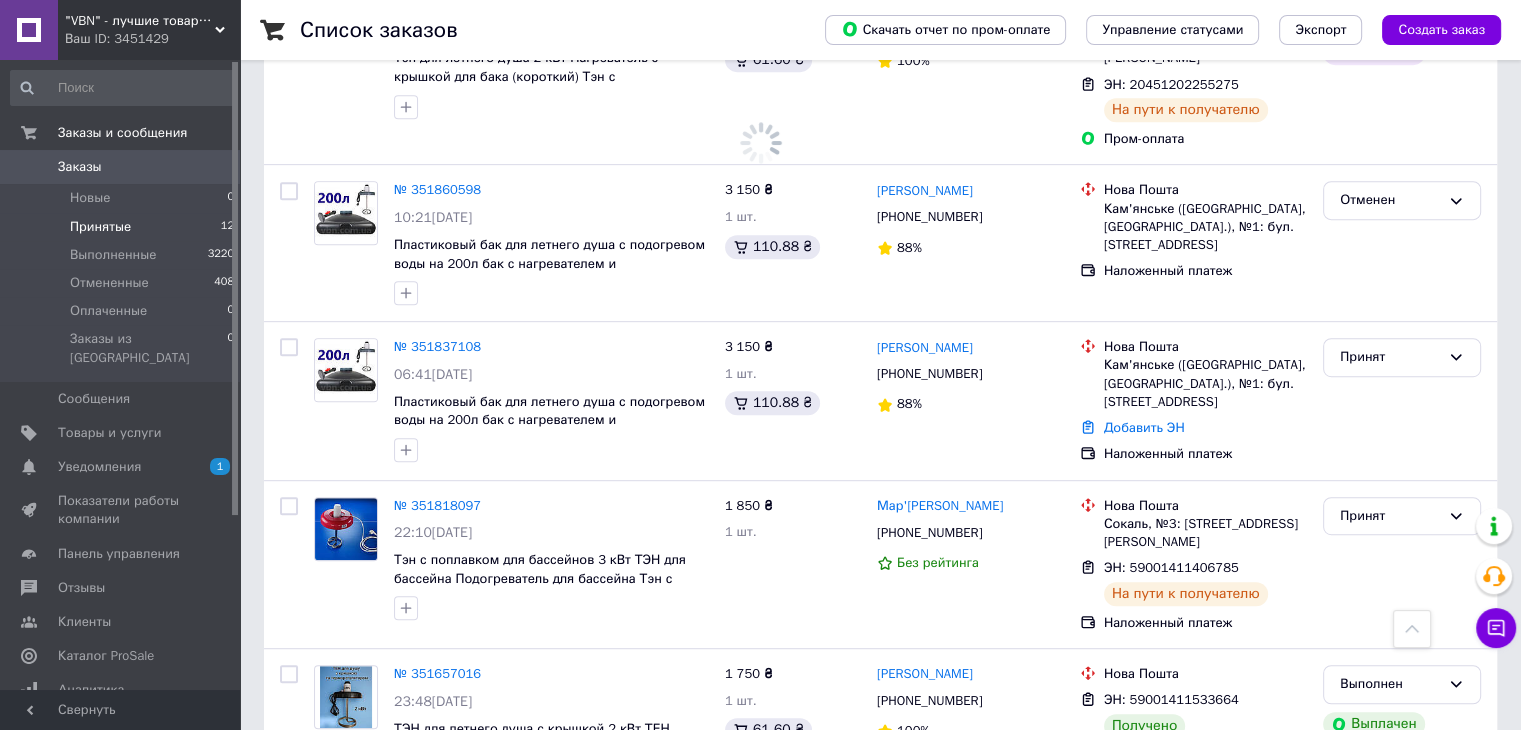 scroll, scrollTop: 0, scrollLeft: 0, axis: both 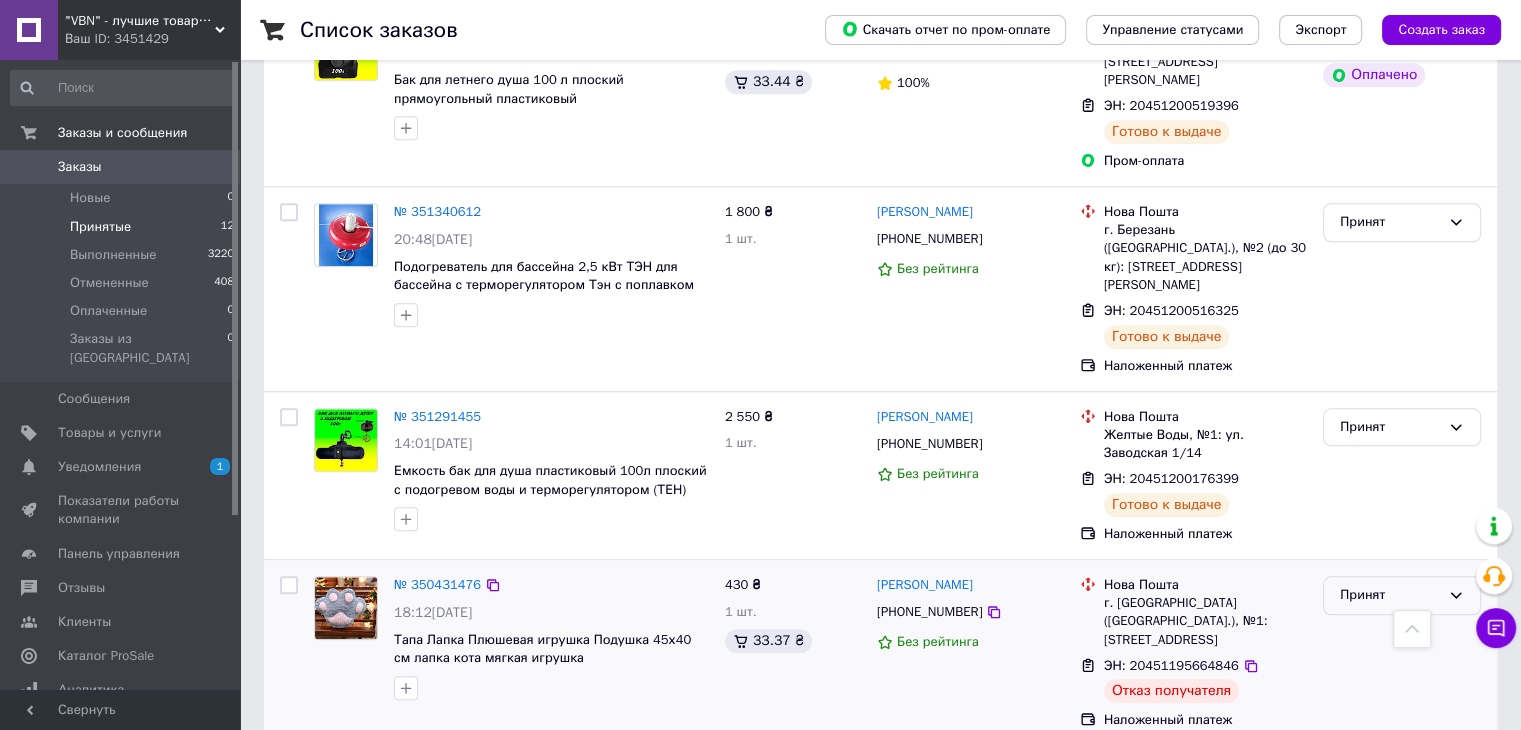 click on "Принят" at bounding box center [1390, 595] 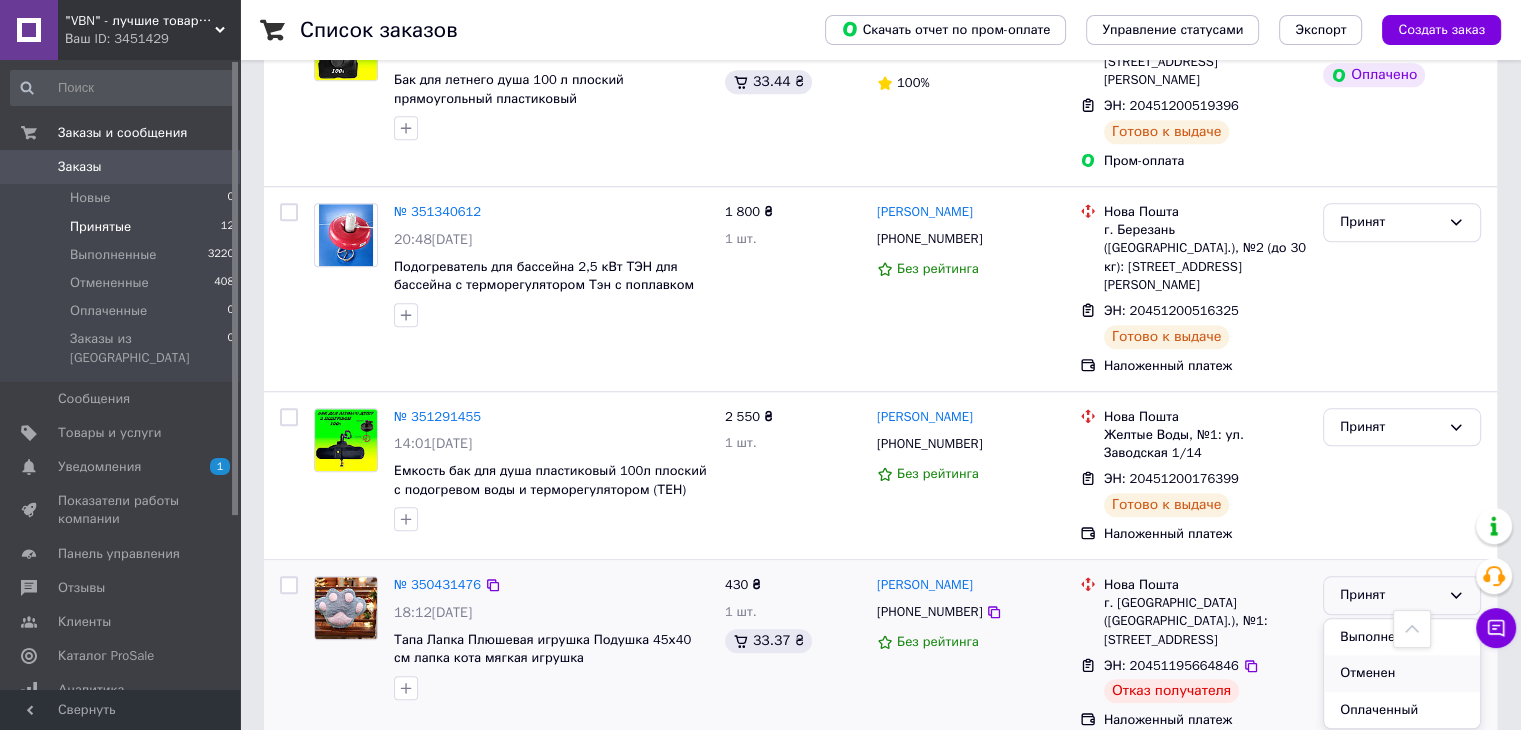 click on "Отменен" at bounding box center (1402, 673) 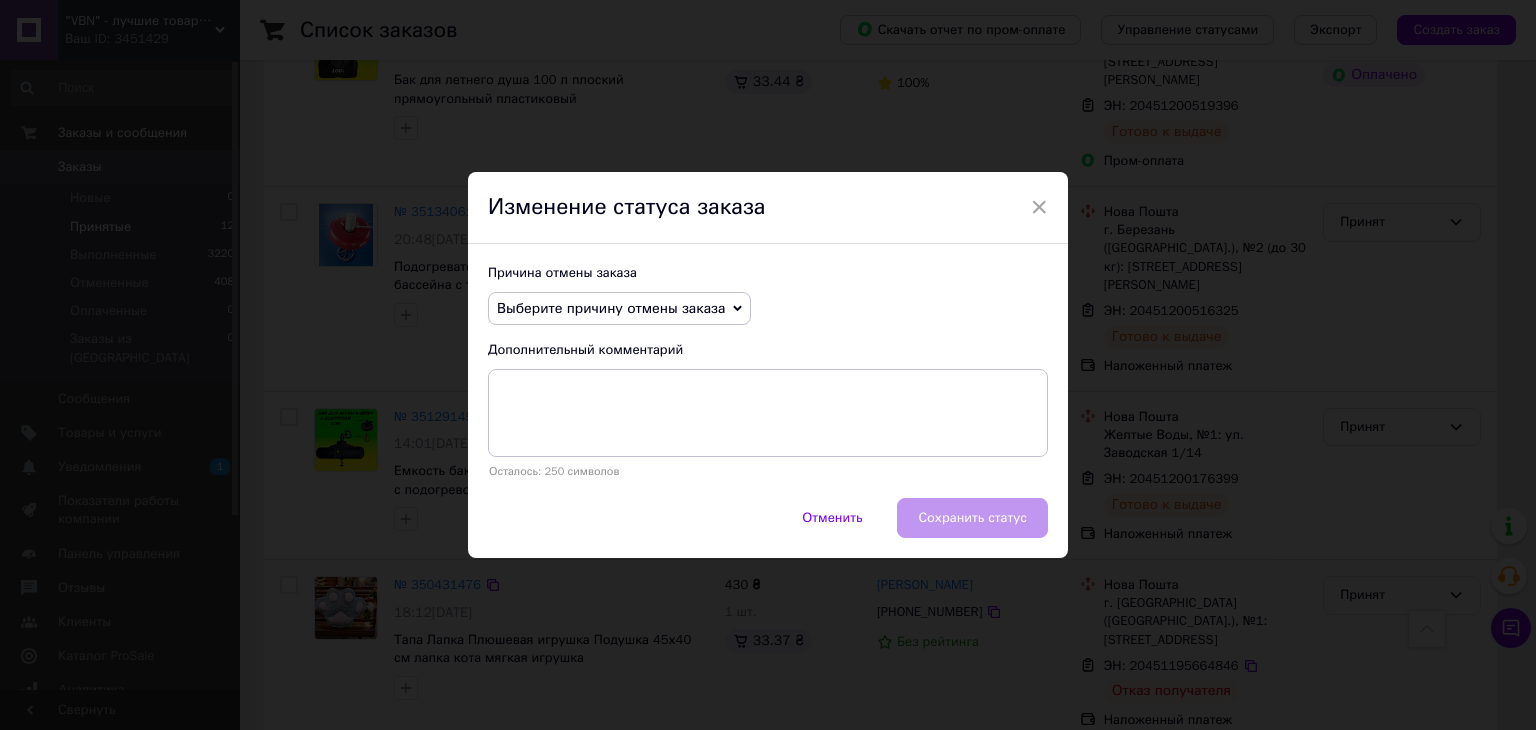 click on "Выберите причину отмены заказа" at bounding box center (611, 308) 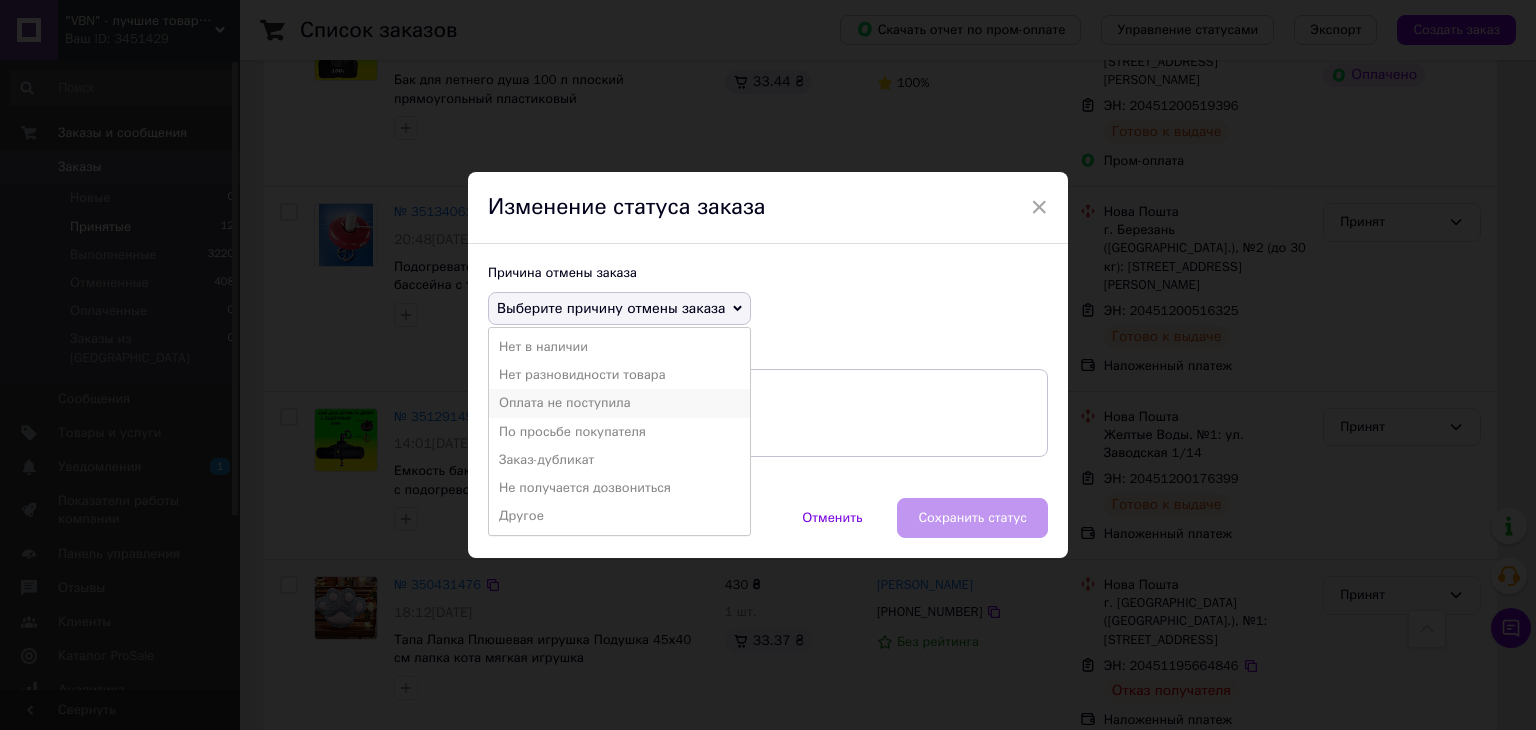 drag, startPoint x: 607, startPoint y: 399, endPoint x: 728, endPoint y: 440, distance: 127.75758 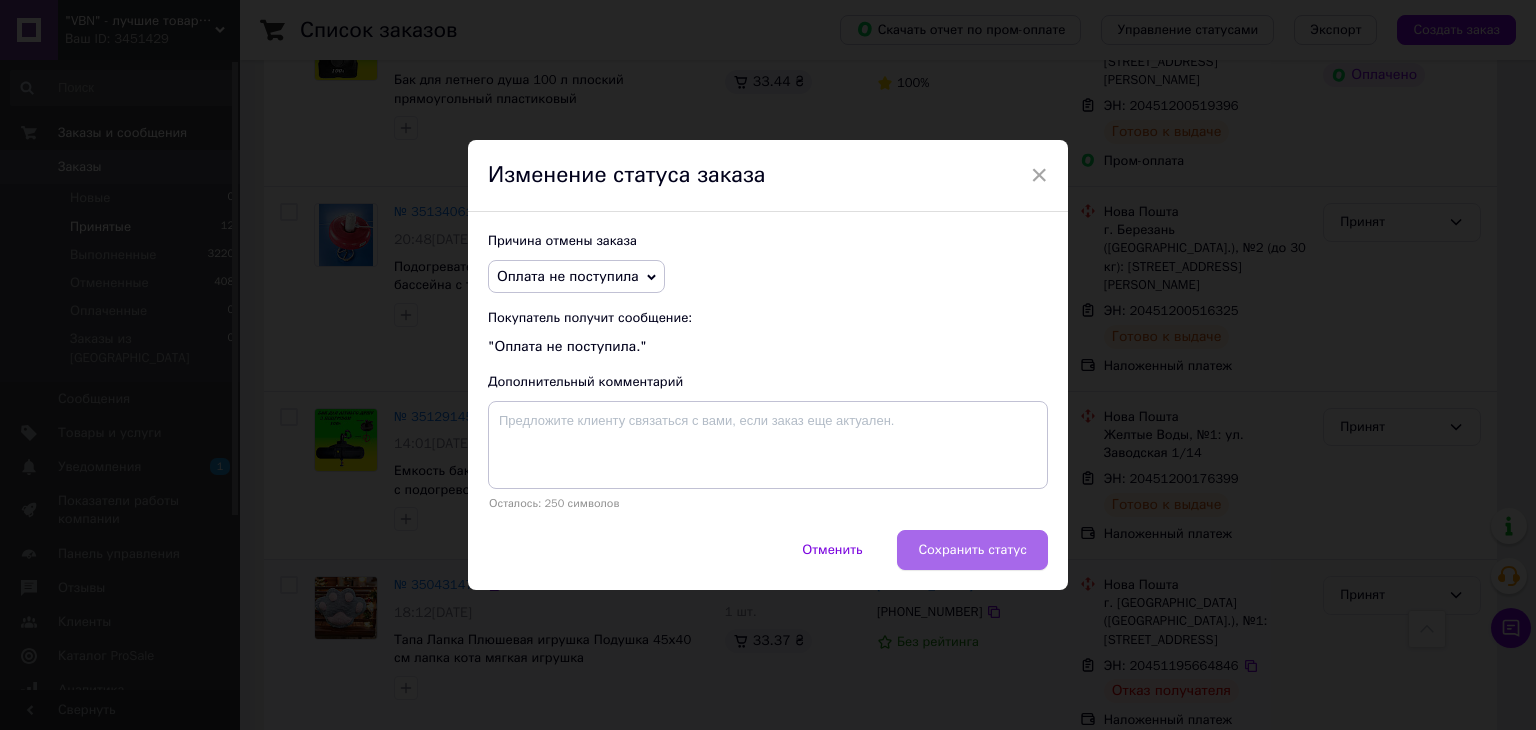 click on "Сохранить статус" at bounding box center (972, 550) 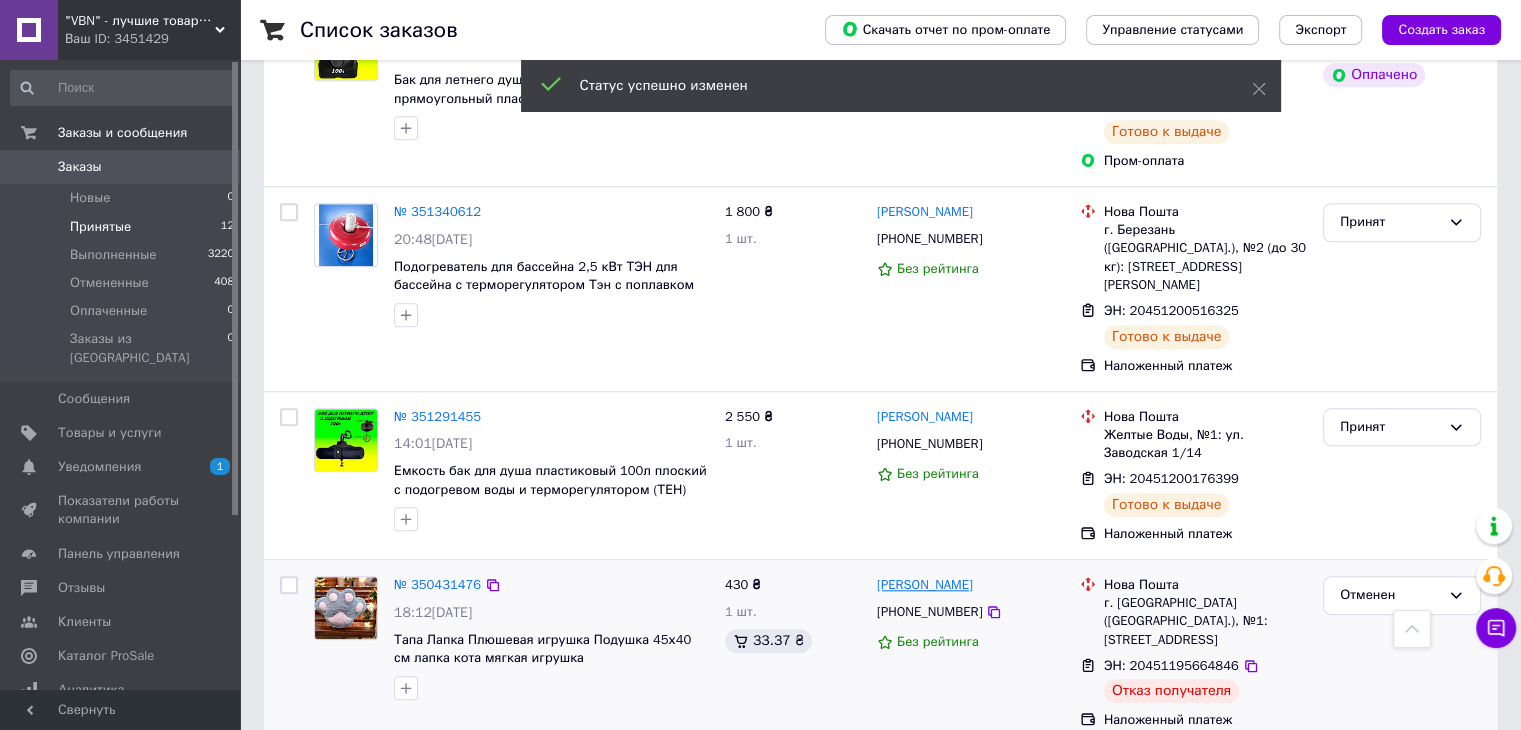 click on "[PERSON_NAME]" at bounding box center (925, 585) 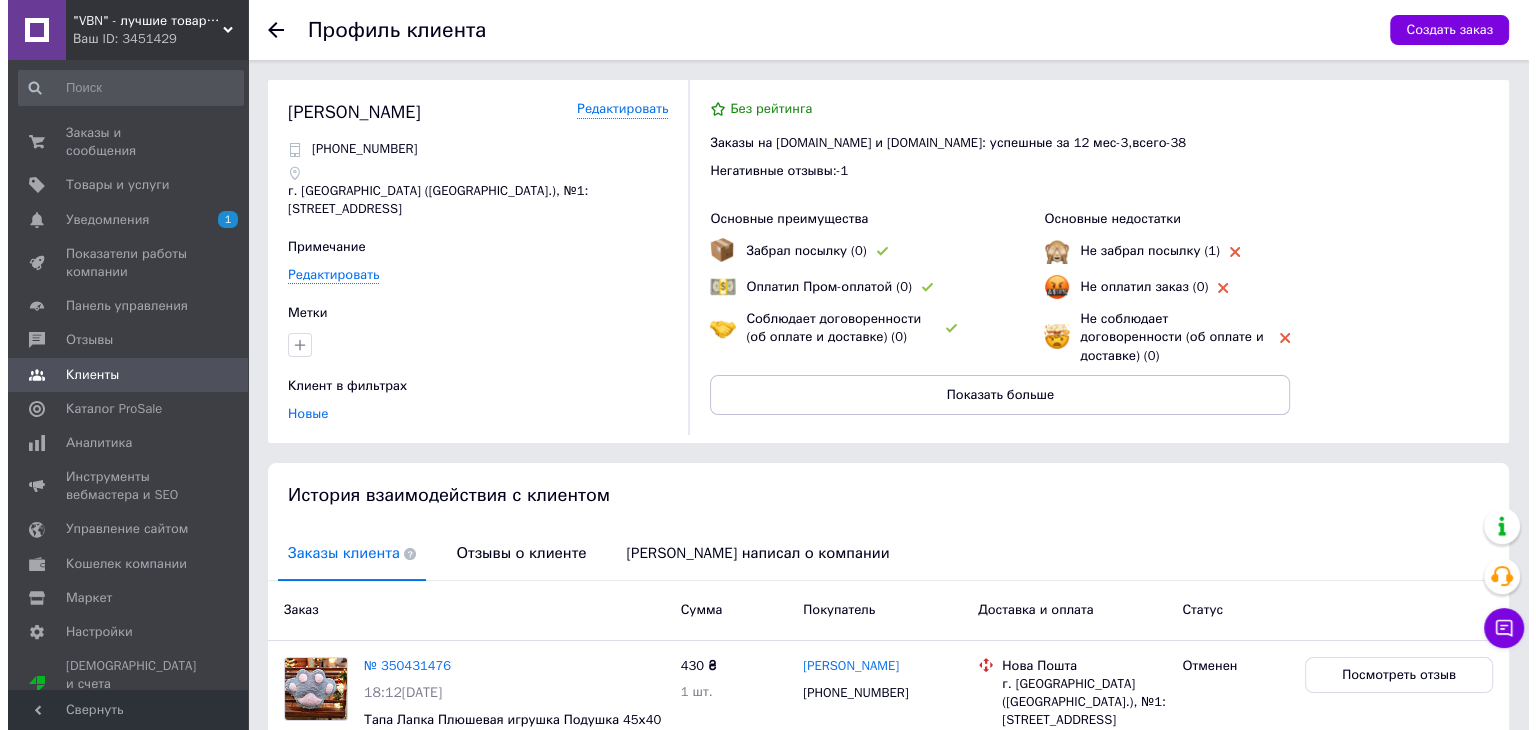 scroll, scrollTop: 100, scrollLeft: 0, axis: vertical 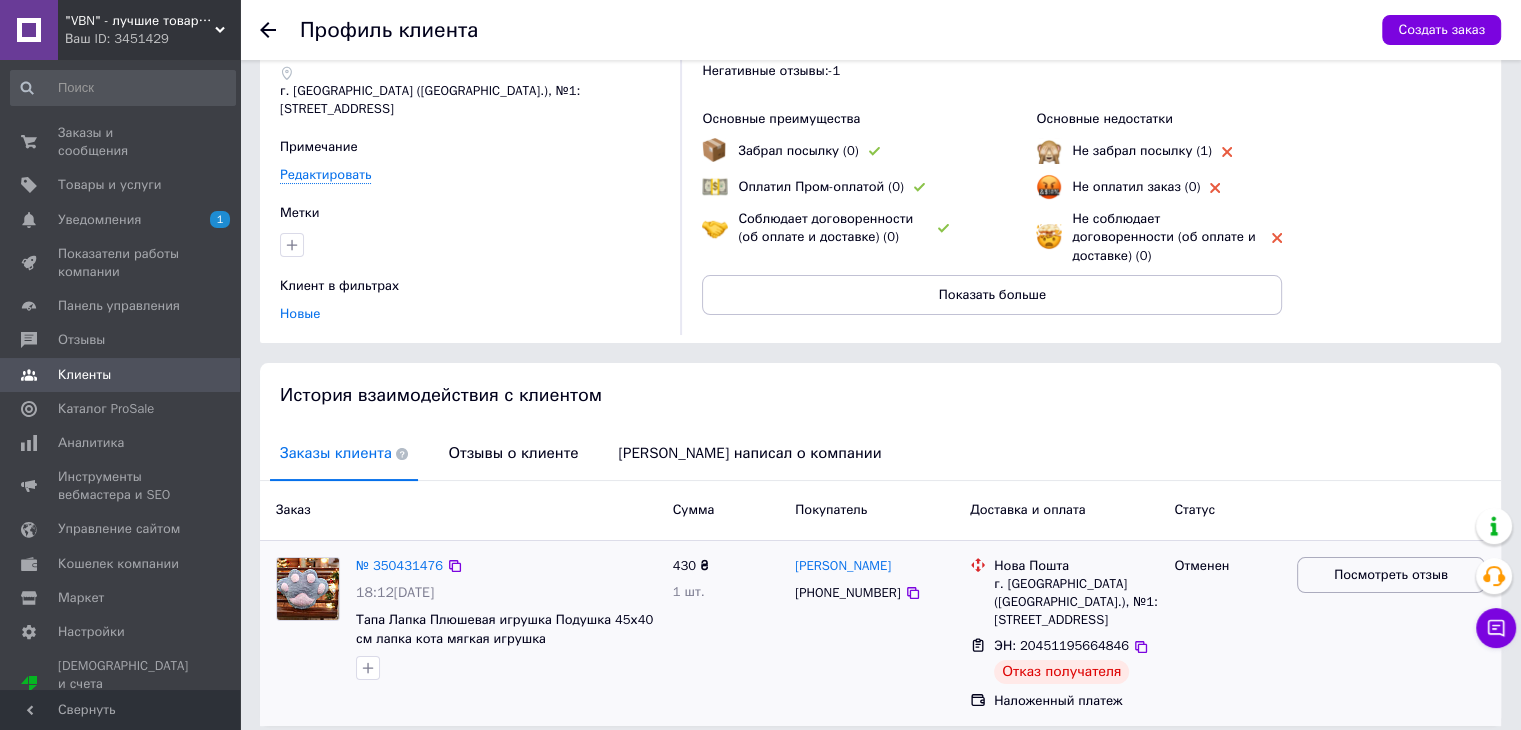click on "Посмотреть отзыв" at bounding box center (1391, 575) 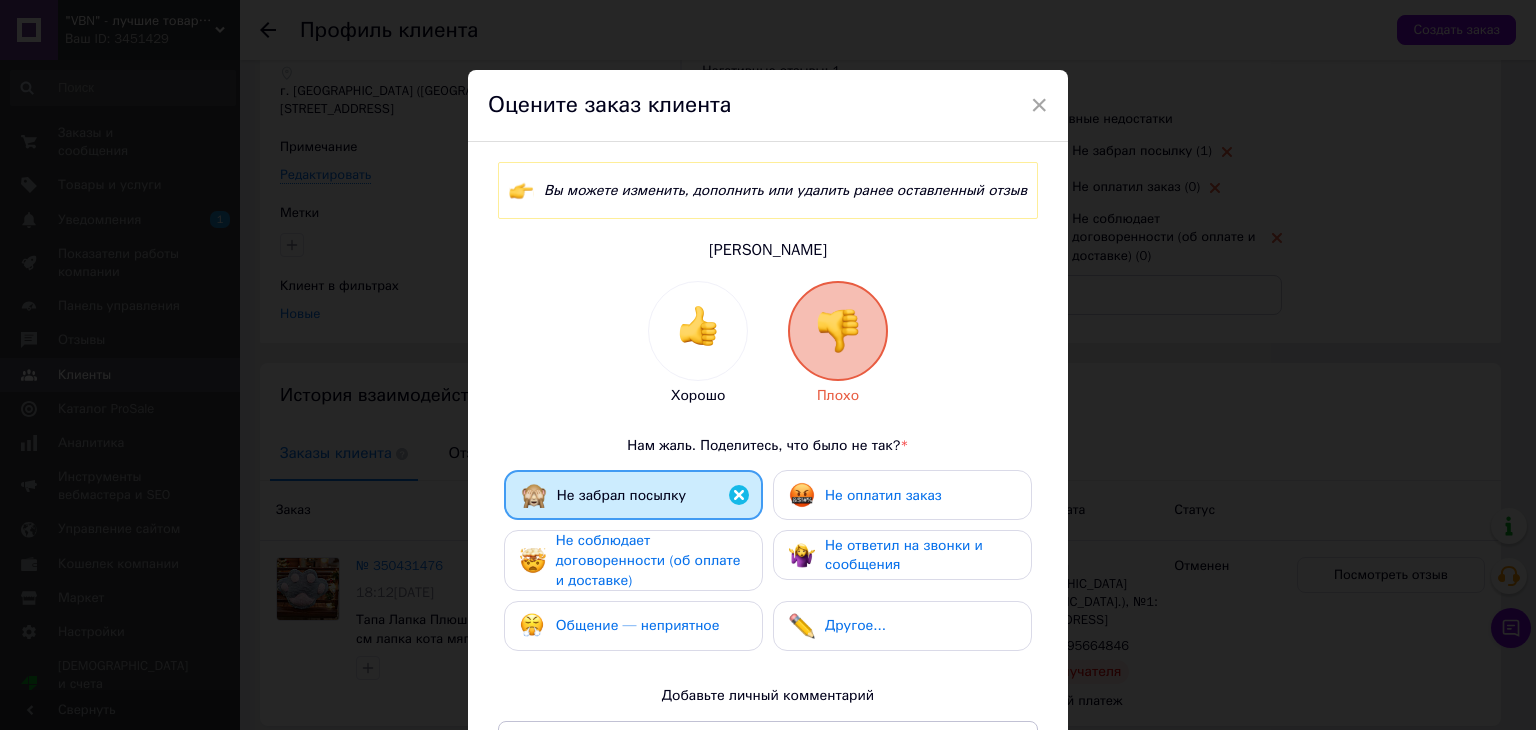 click on "Не оплатил заказ" at bounding box center (883, 495) 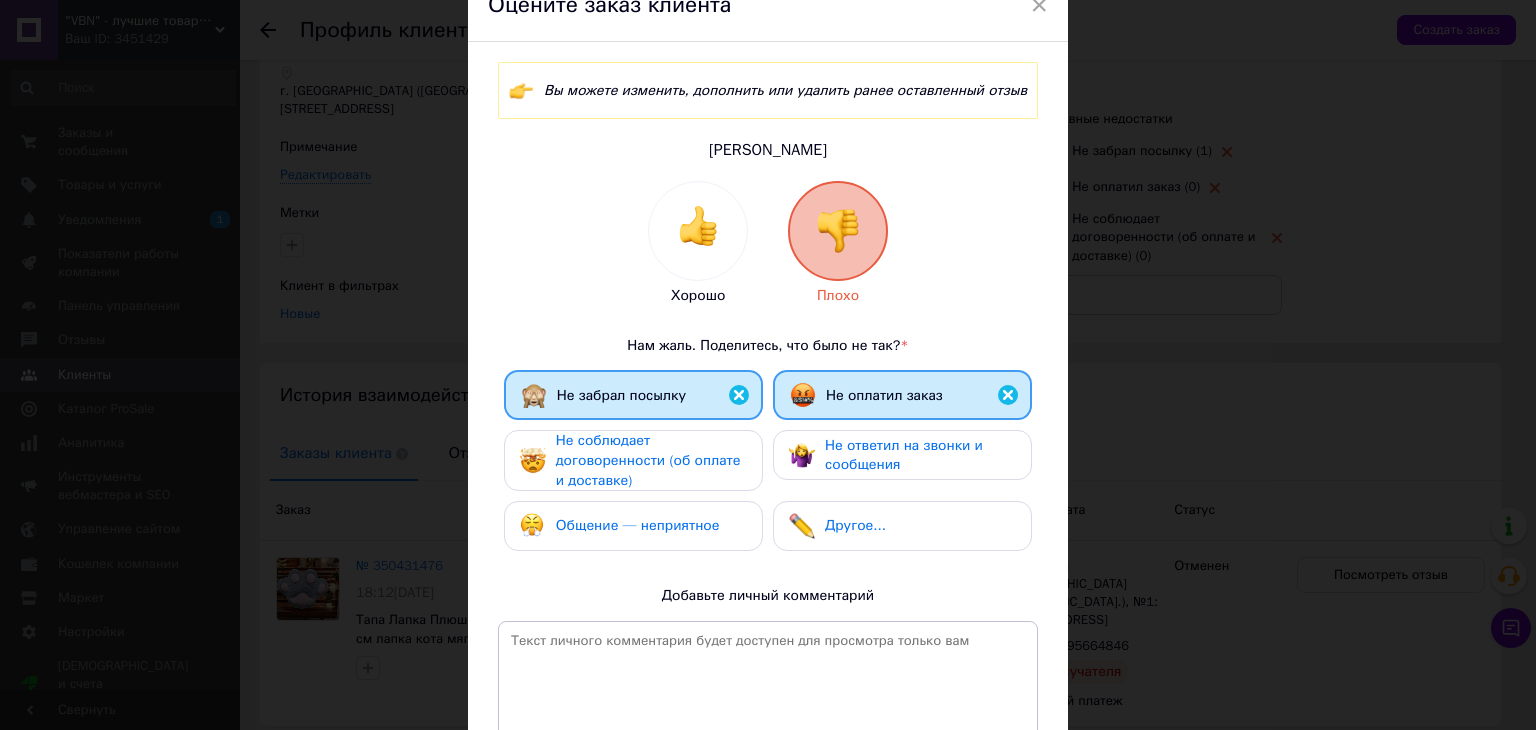 click on "Не ответил на звонки и сообщения" at bounding box center (904, 455) 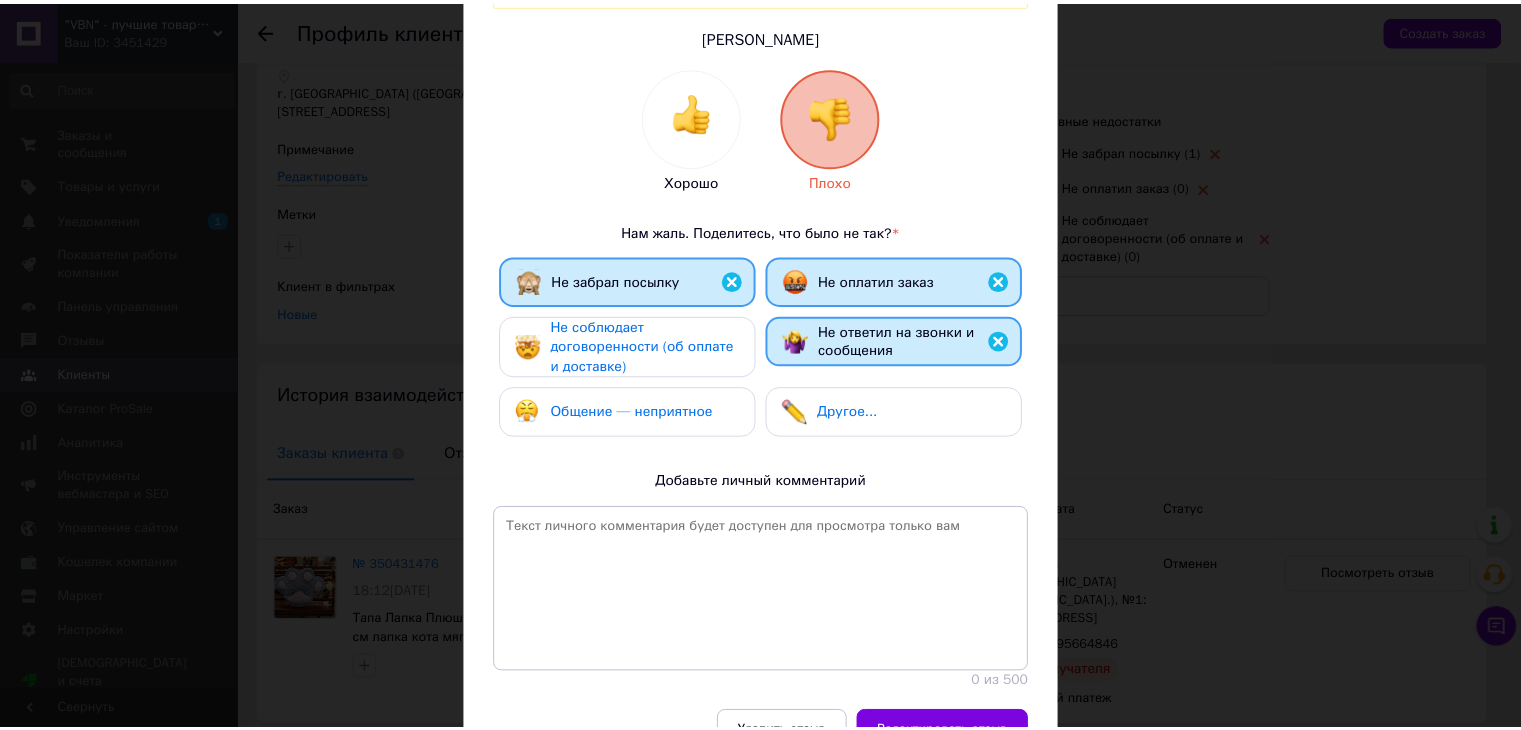 scroll, scrollTop: 322, scrollLeft: 0, axis: vertical 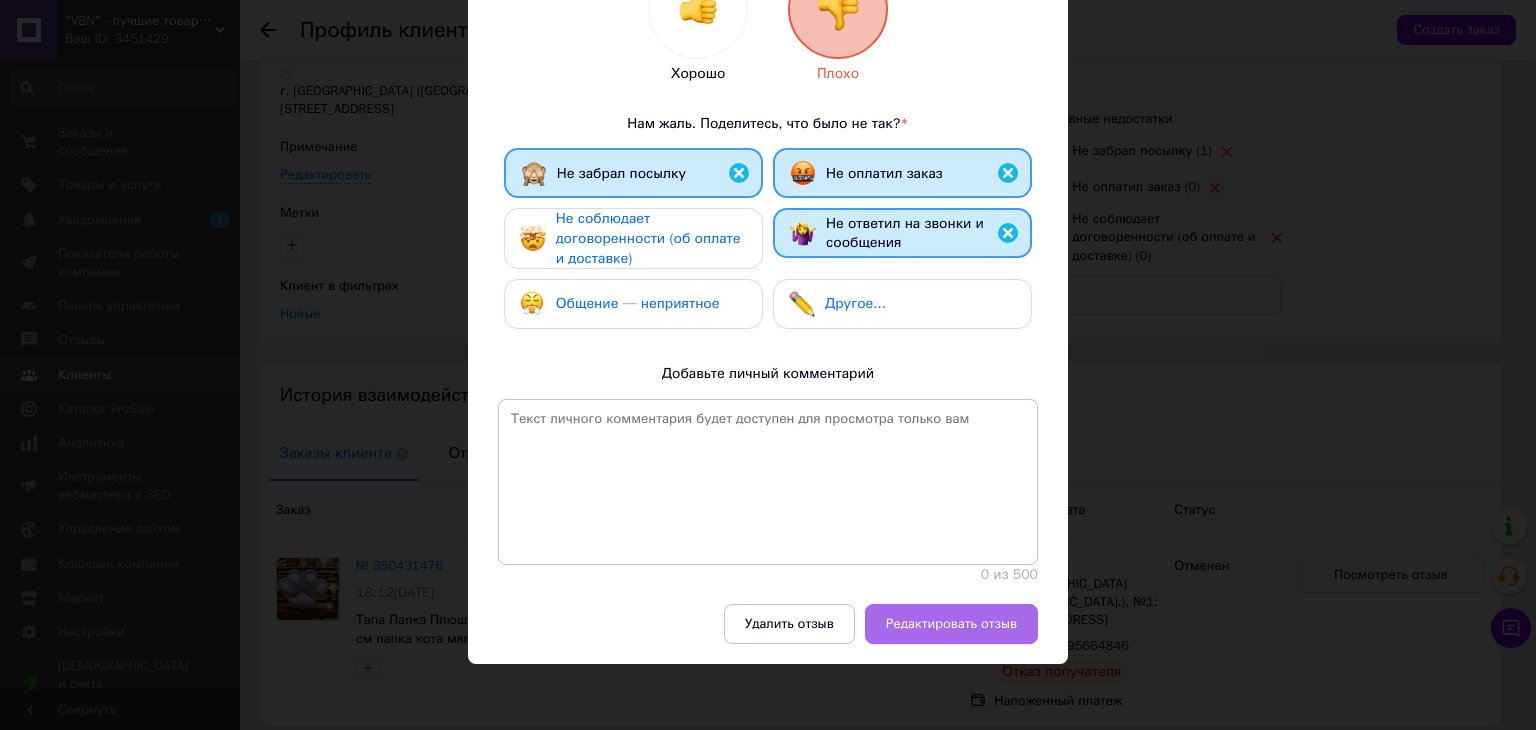 click on "Редактировать отзыв" at bounding box center [951, 624] 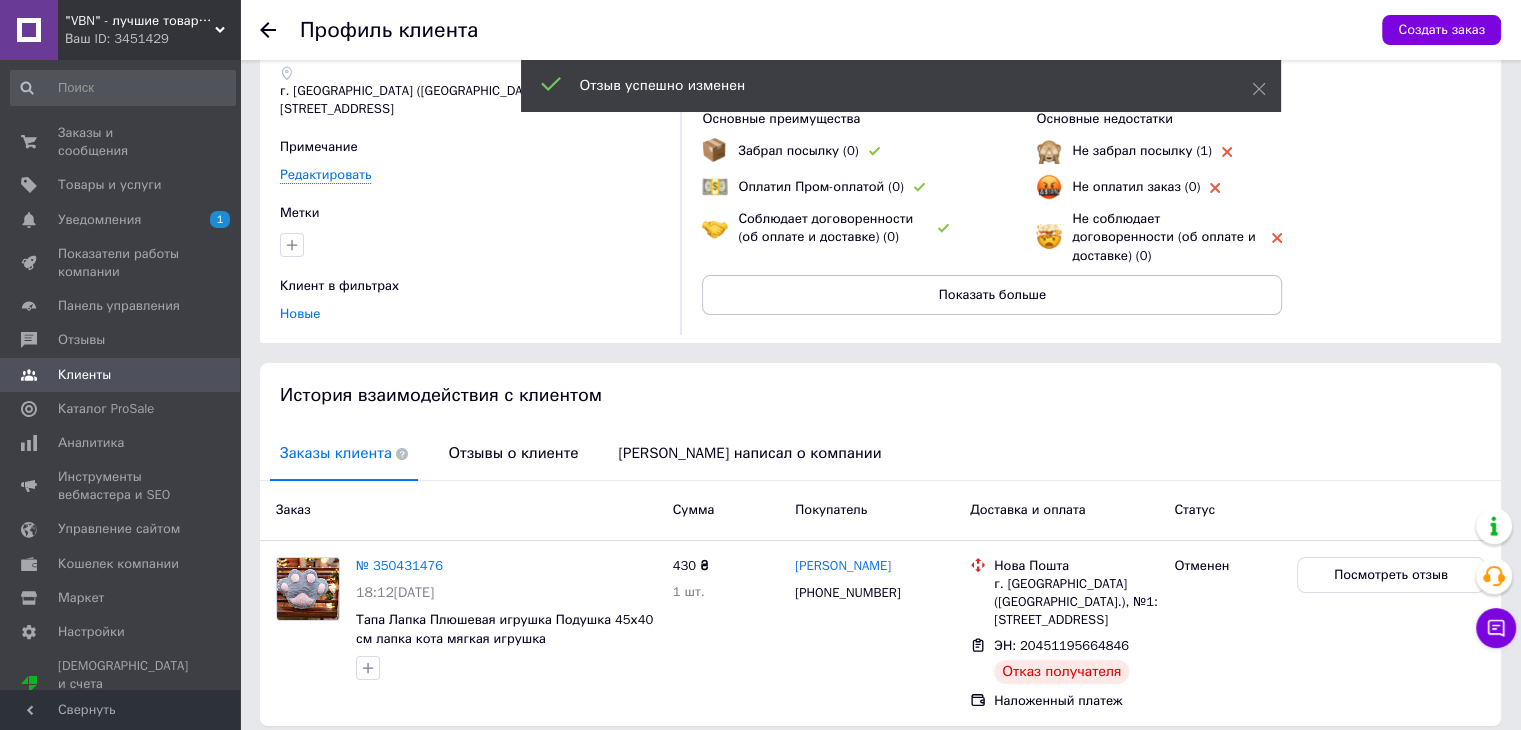 click 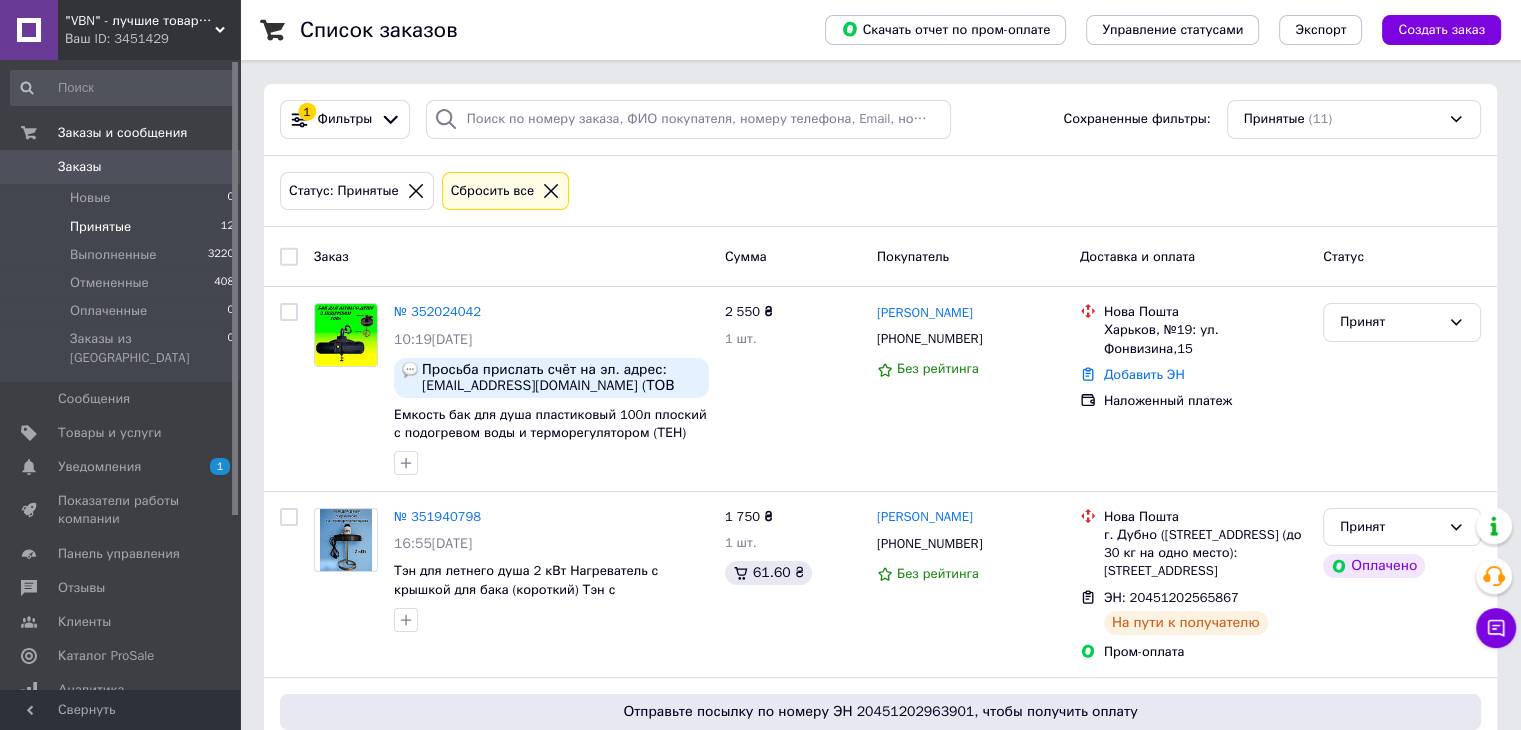 scroll, scrollTop: 1773, scrollLeft: 0, axis: vertical 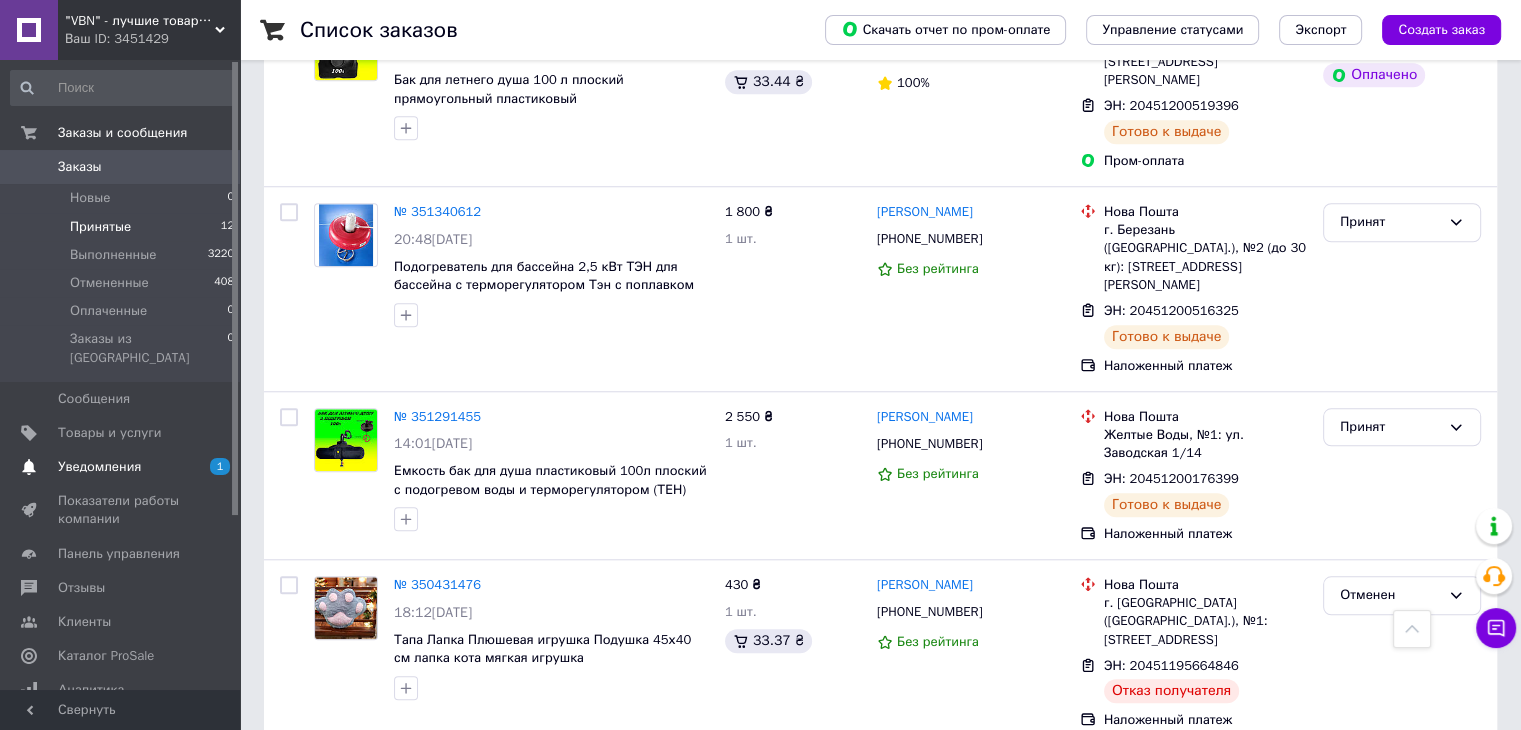 click on "Уведомления" at bounding box center [99, 467] 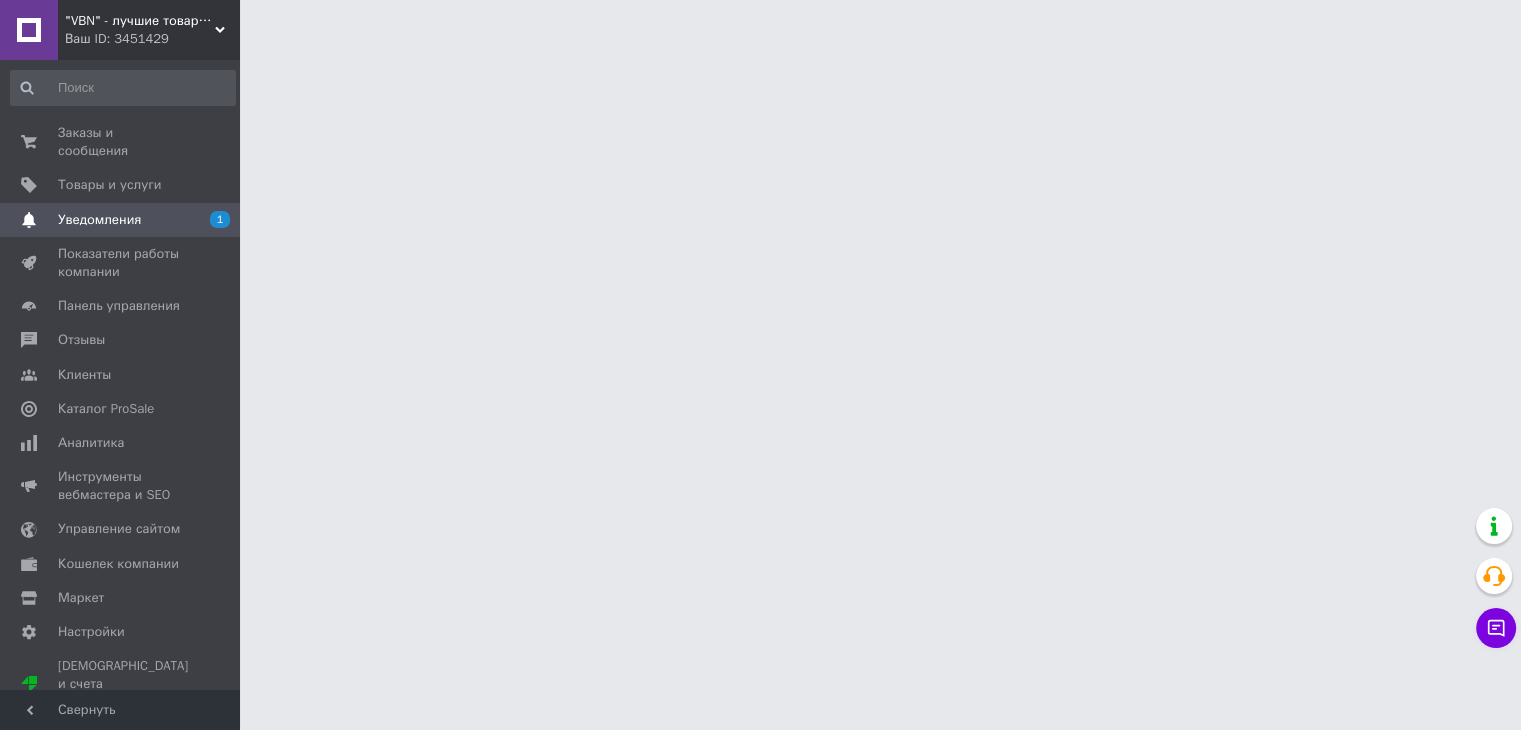 scroll, scrollTop: 0, scrollLeft: 0, axis: both 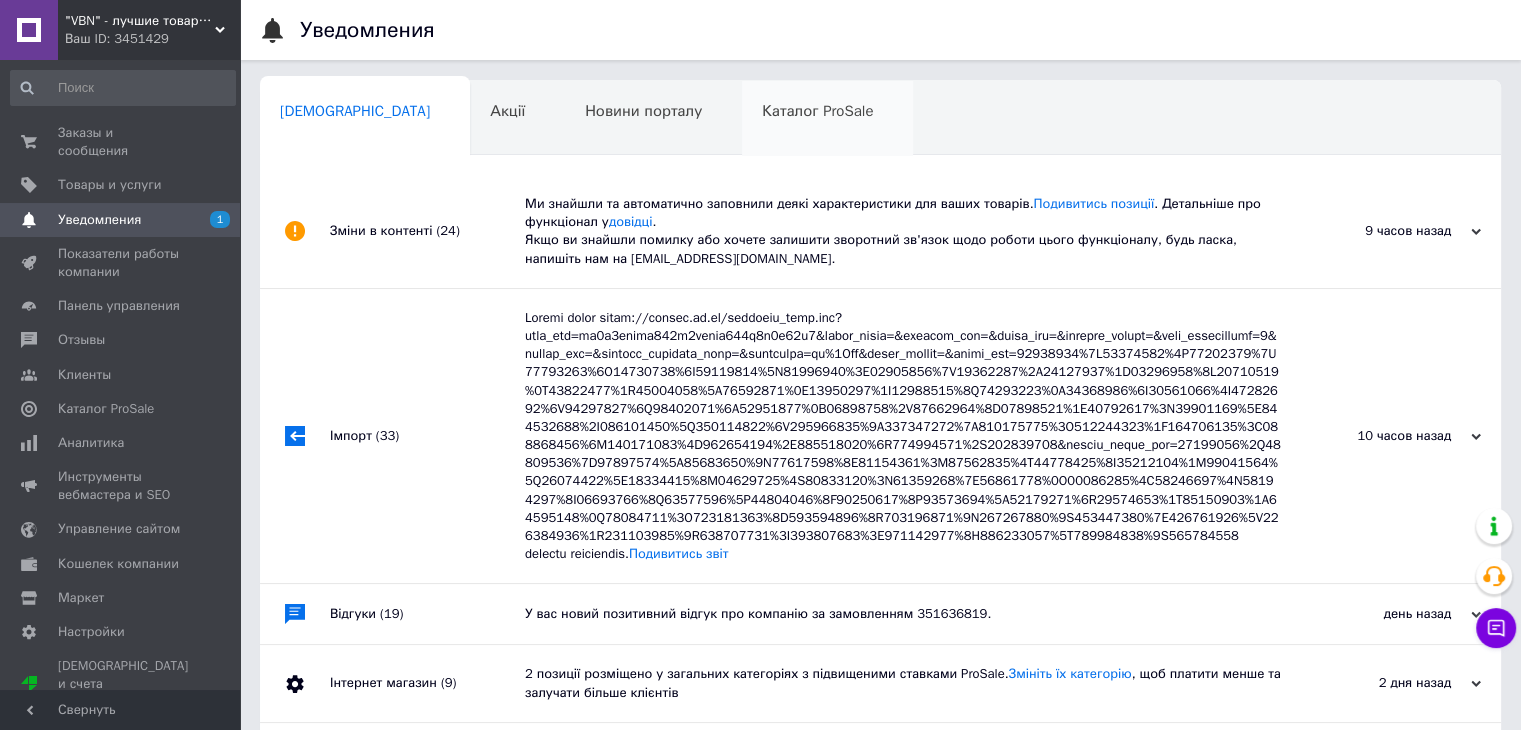 click on "Каталог ProSale" at bounding box center [817, 111] 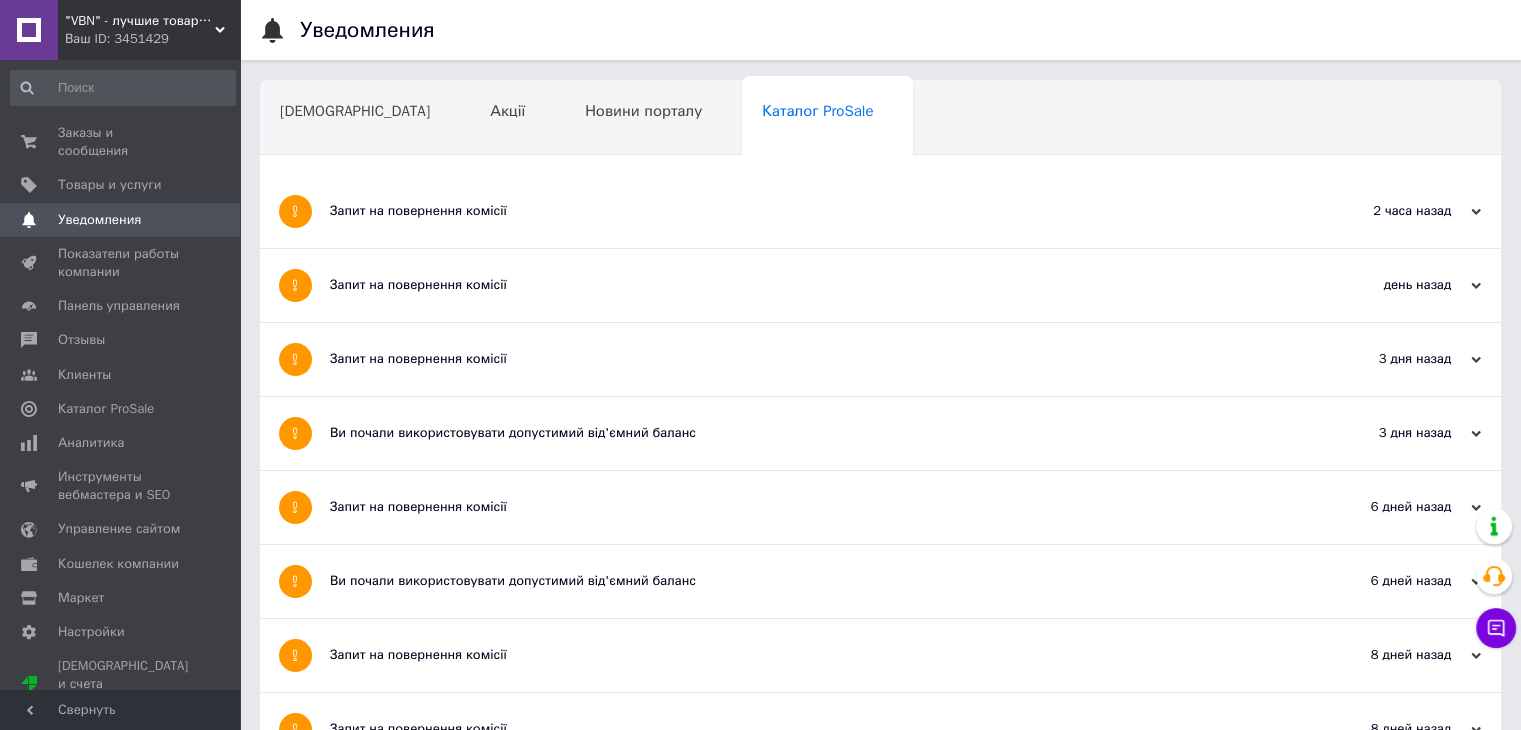 click on "Запит на повернення комісії" at bounding box center (805, 211) 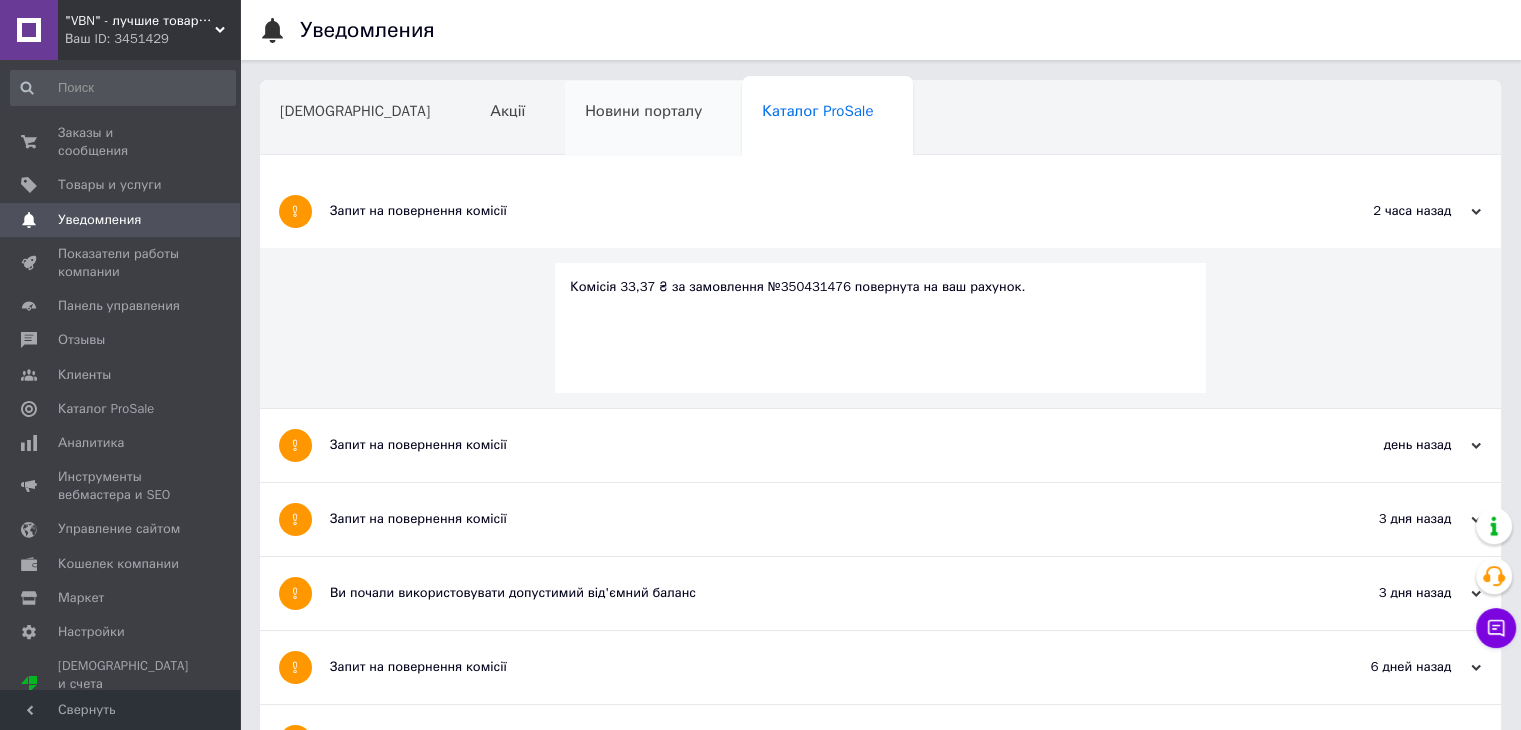 click on "Новини порталу" at bounding box center [643, 111] 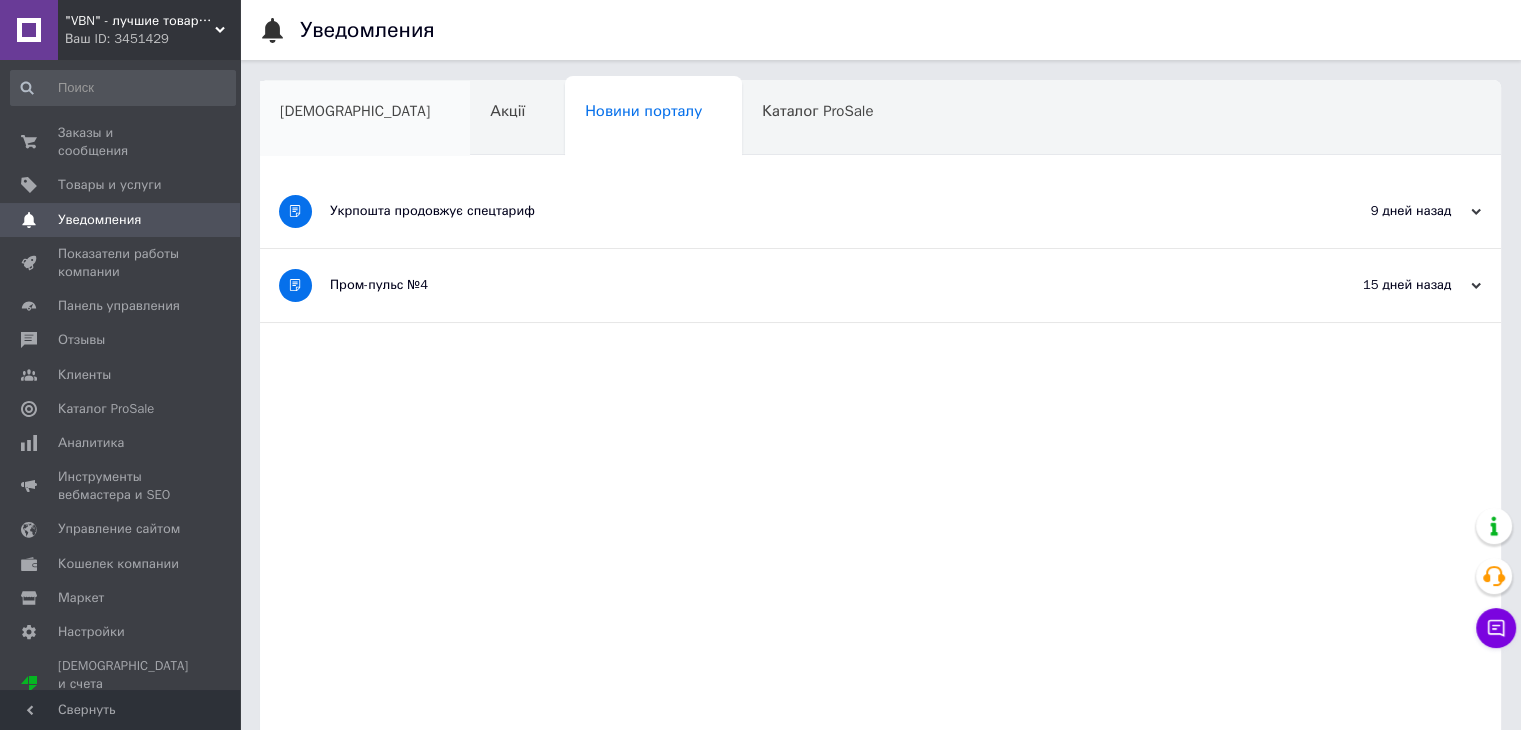 click on "[DEMOGRAPHIC_DATA]" at bounding box center [365, 119] 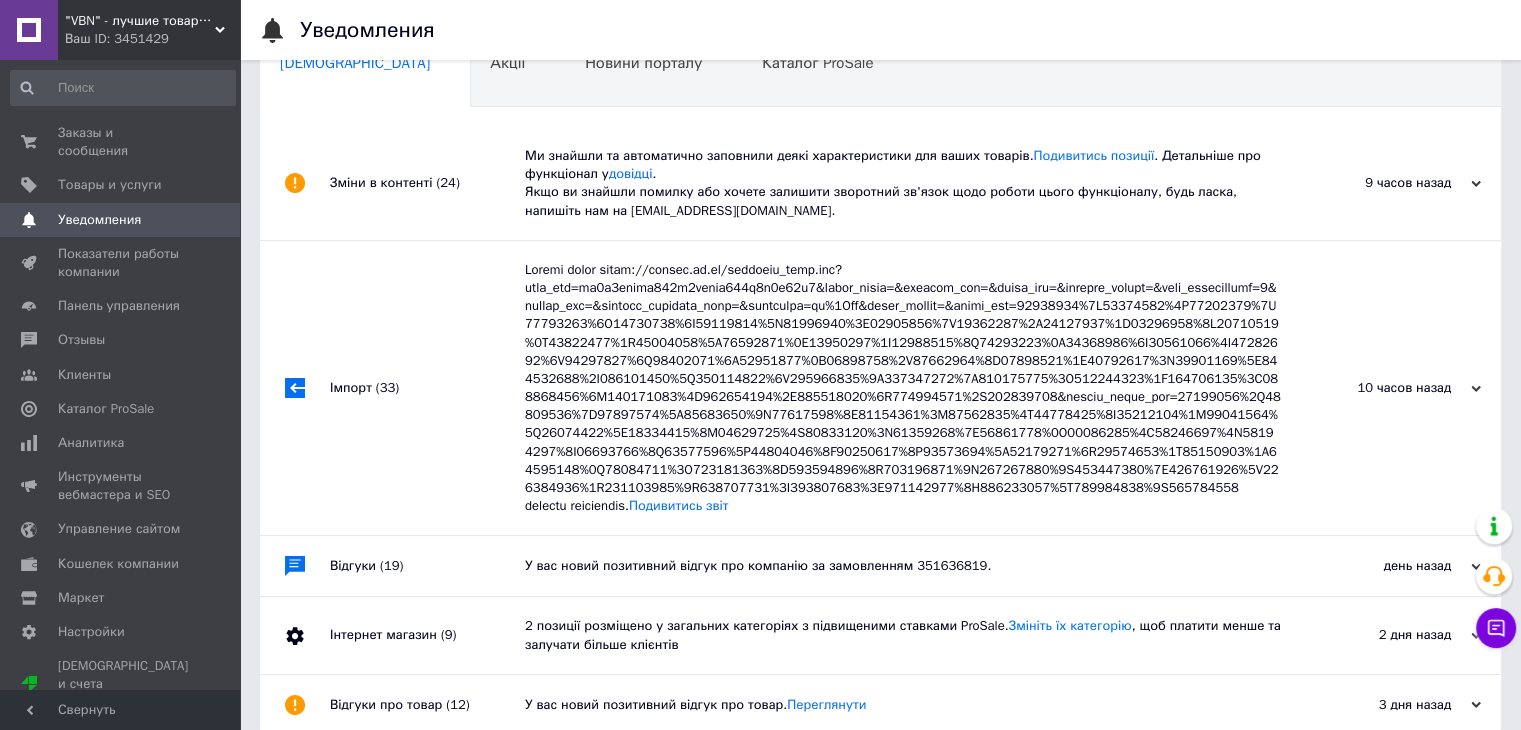 scroll, scrollTop: 75, scrollLeft: 0, axis: vertical 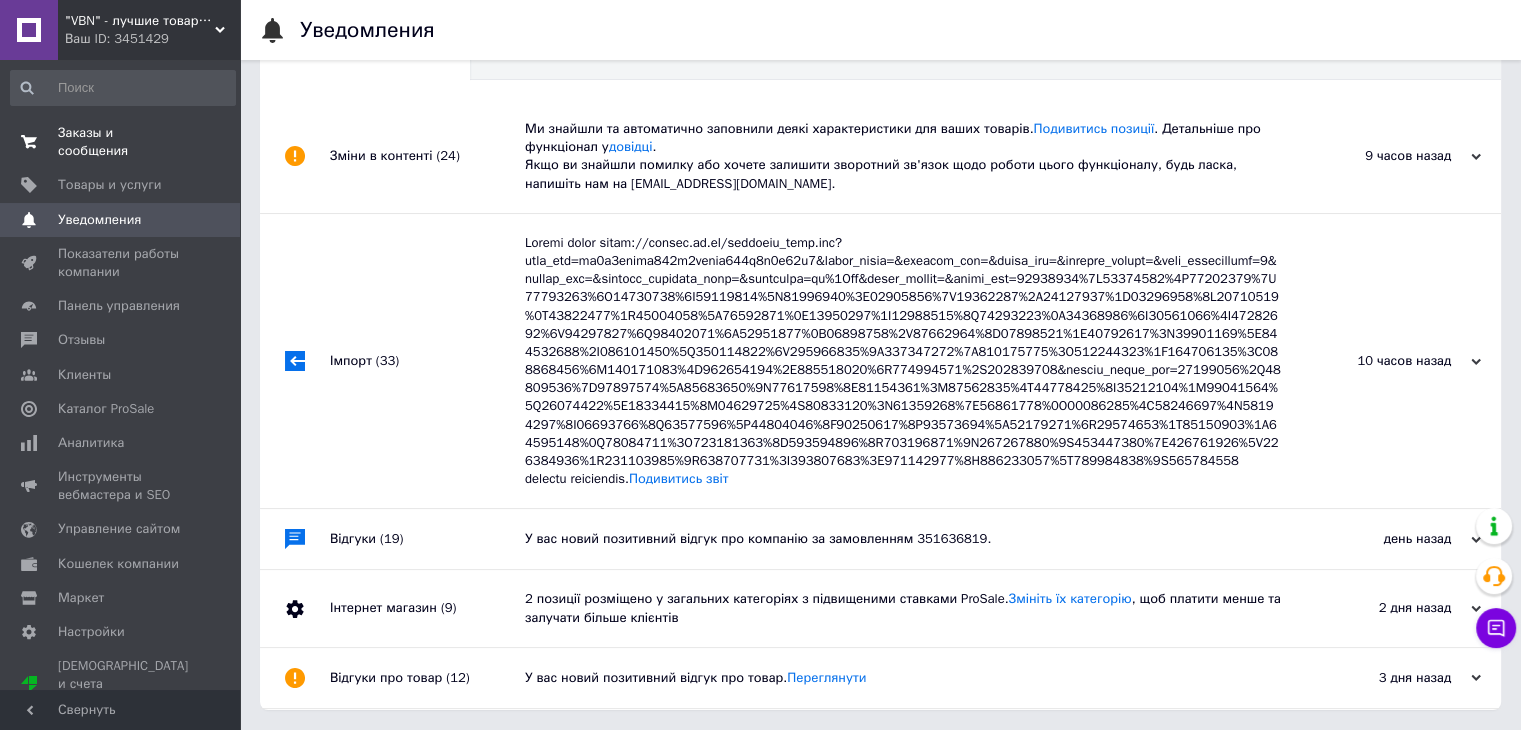 click on "Заказы и сообщения" at bounding box center [121, 142] 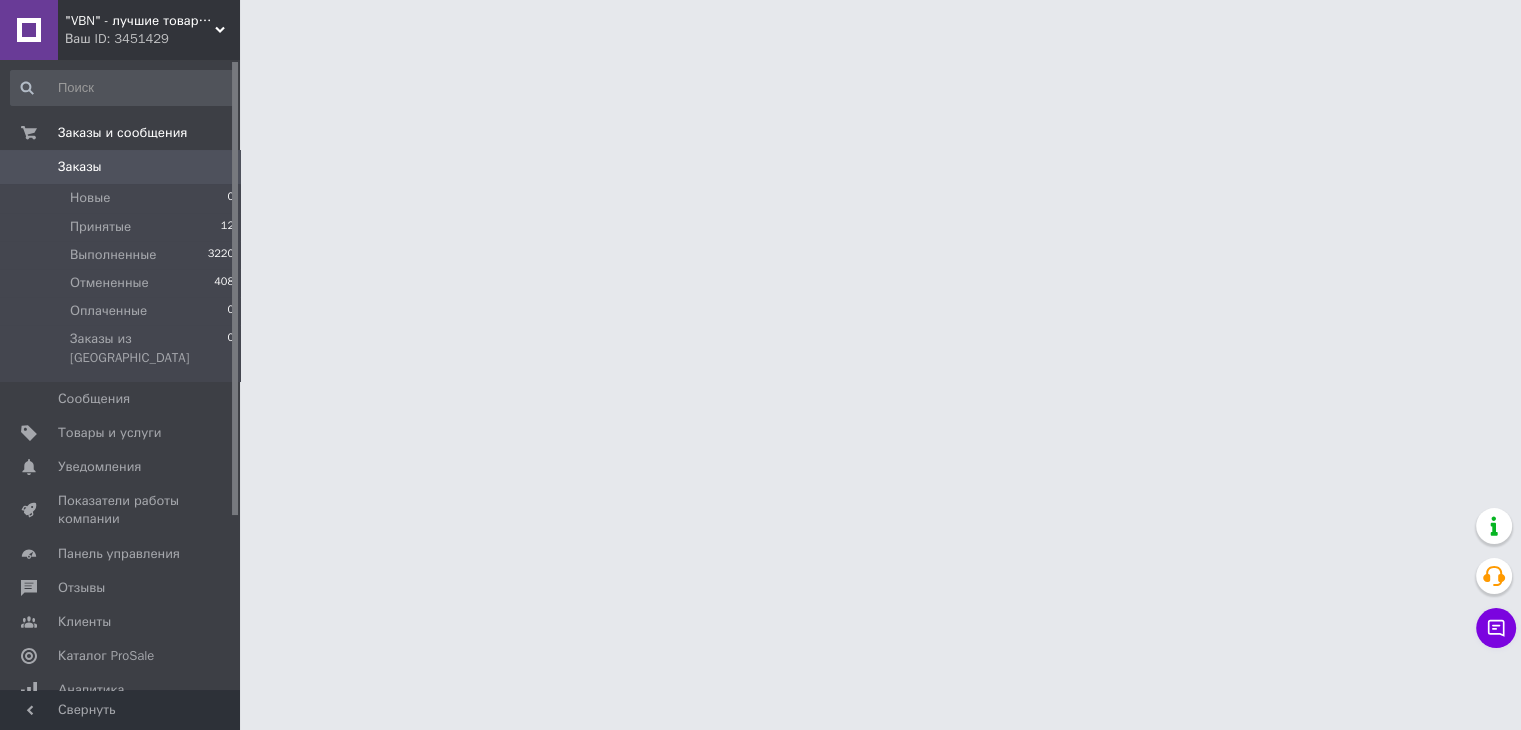 scroll, scrollTop: 0, scrollLeft: 0, axis: both 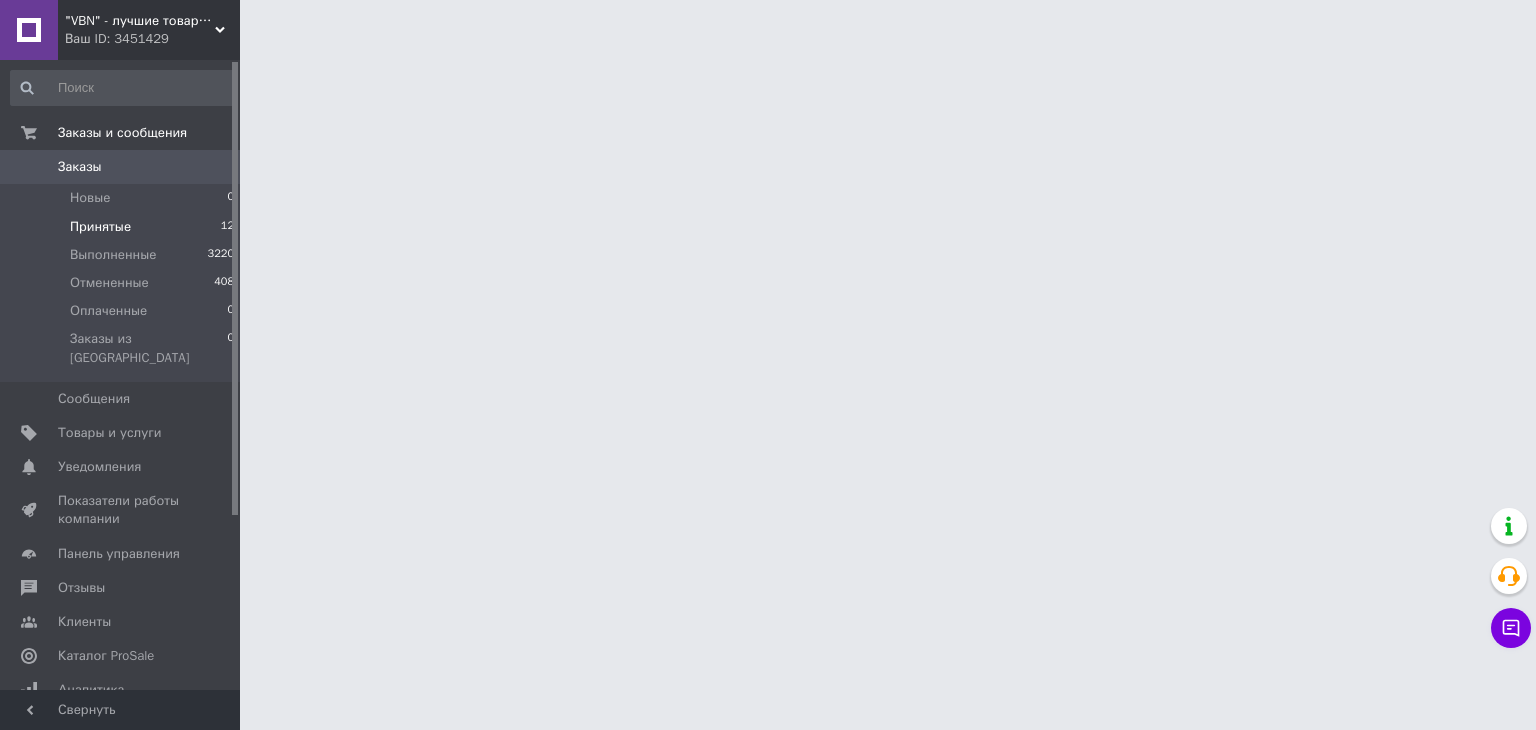 click on "Принятые" at bounding box center [100, 227] 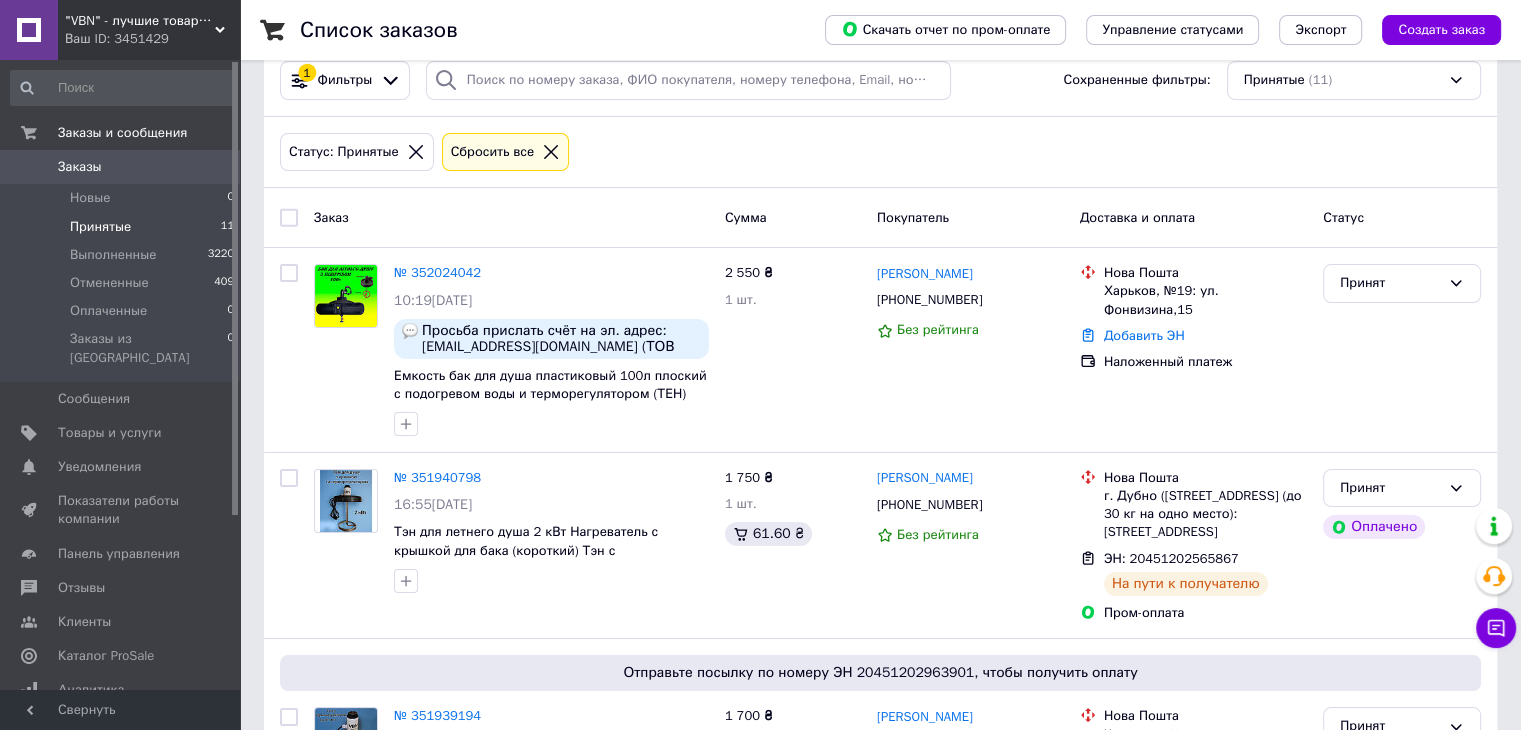 scroll, scrollTop: 5, scrollLeft: 0, axis: vertical 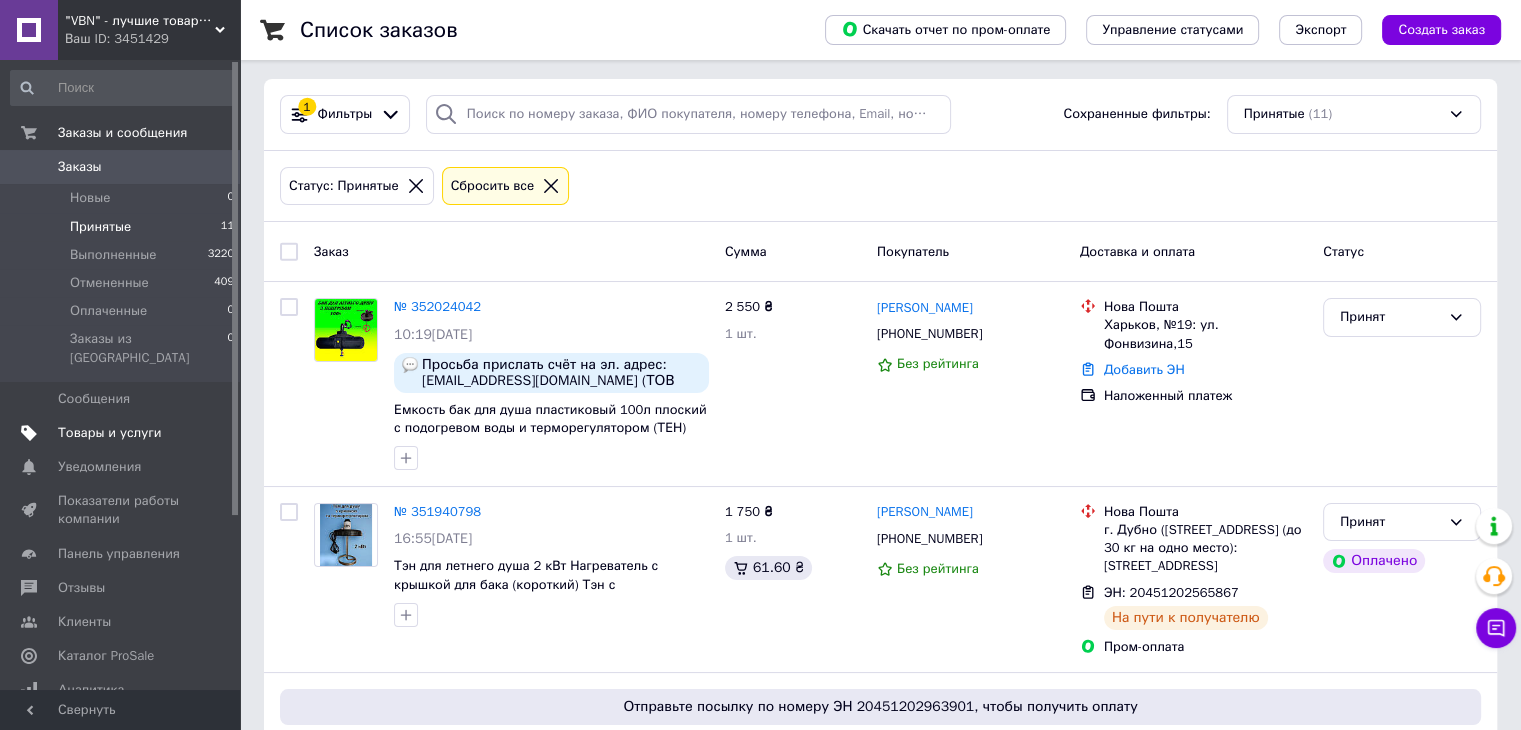 click on "Товары и услуги" at bounding box center (123, 433) 